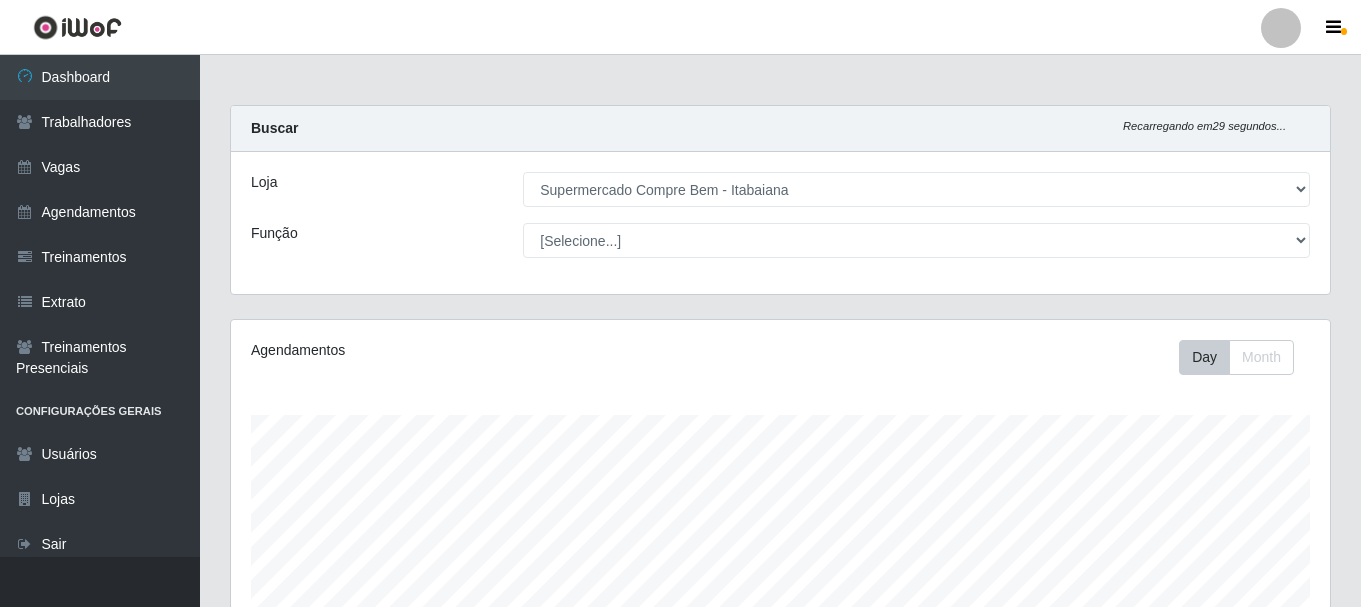 select on "264" 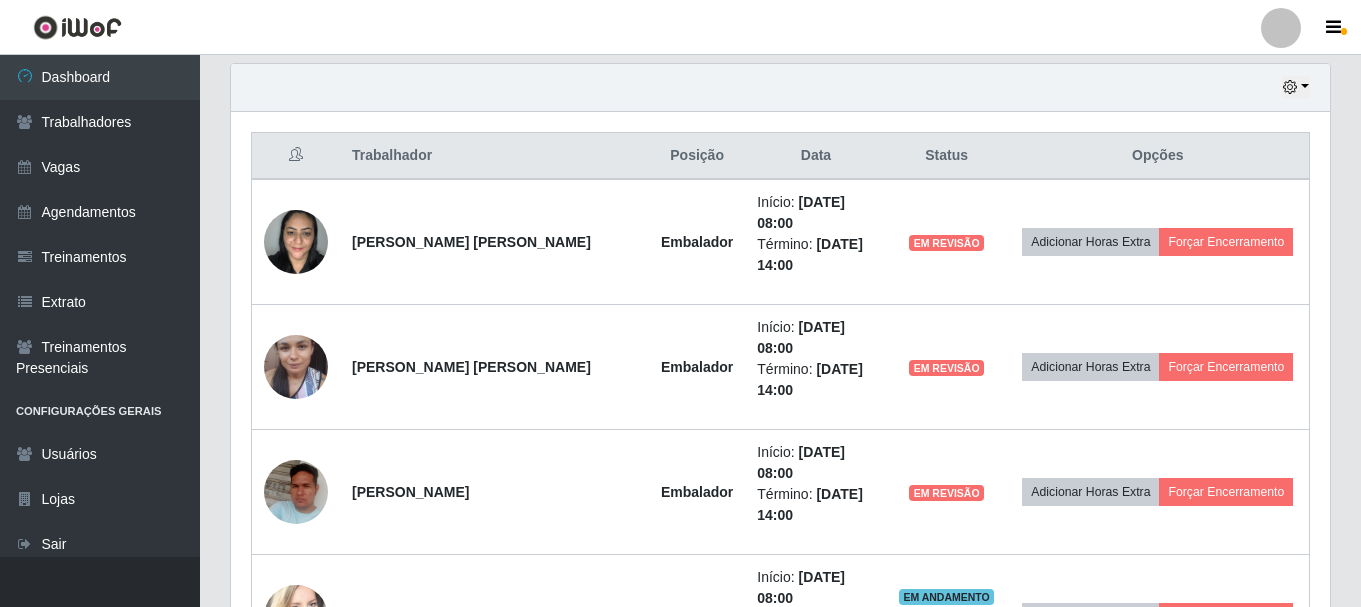scroll, scrollTop: 999585, scrollLeft: 998901, axis: both 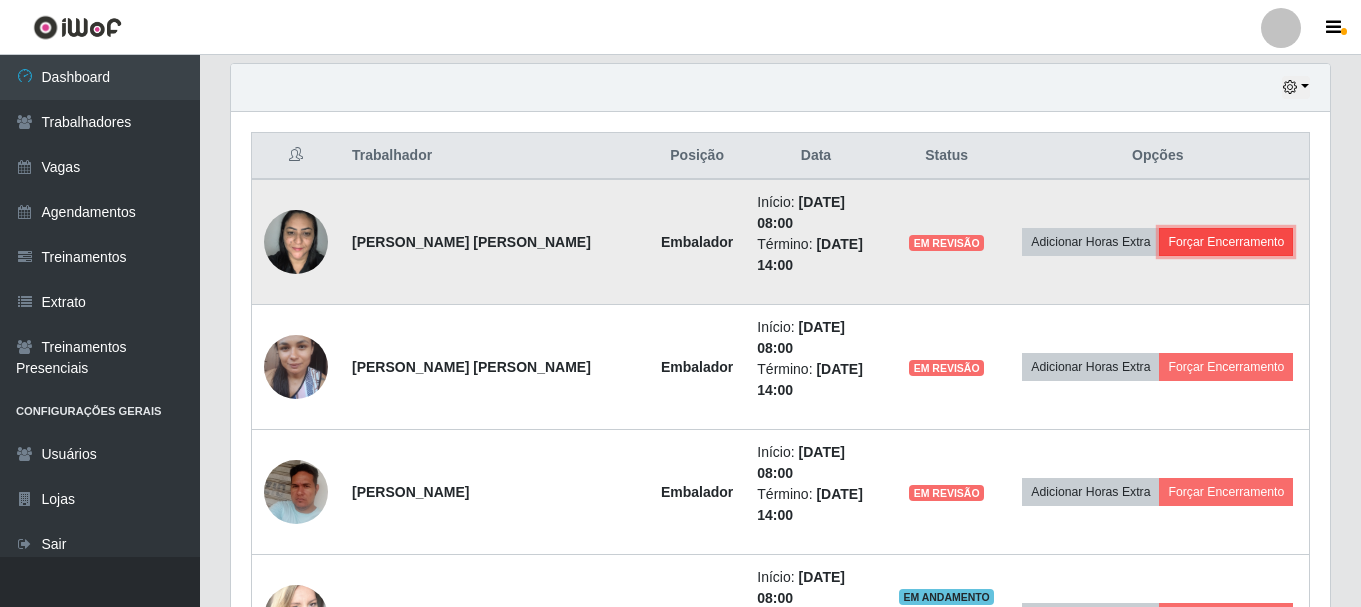 click on "Forçar Encerramento" at bounding box center (1226, 242) 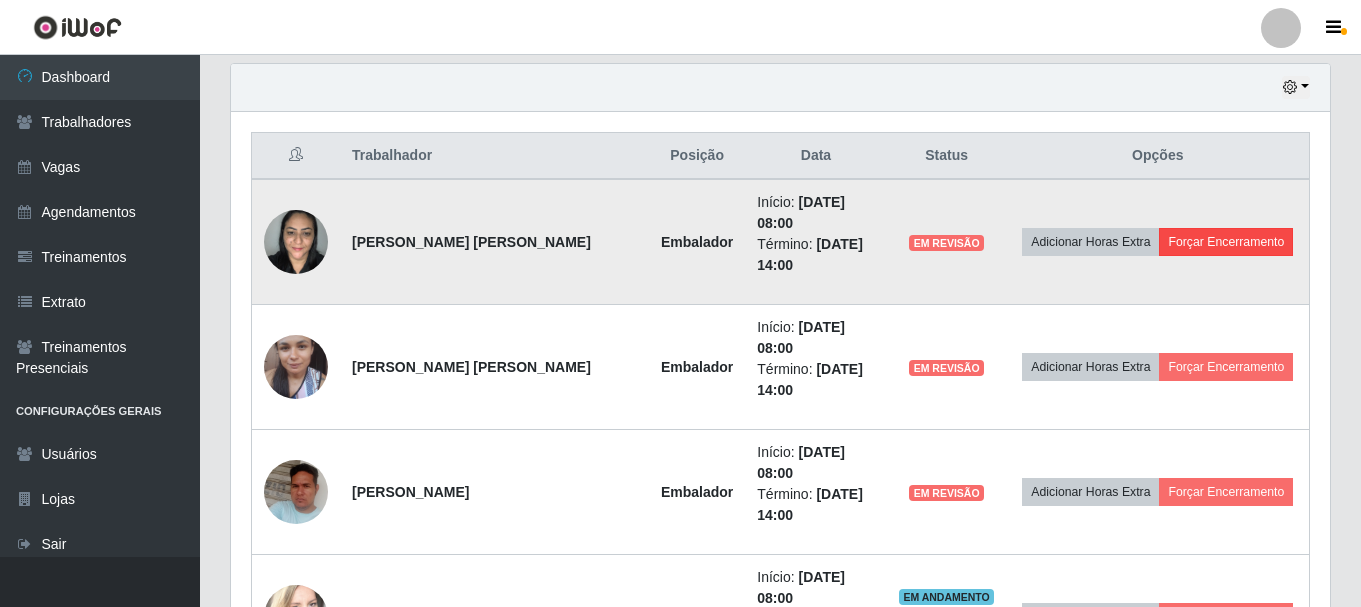 scroll, scrollTop: 999585, scrollLeft: 998911, axis: both 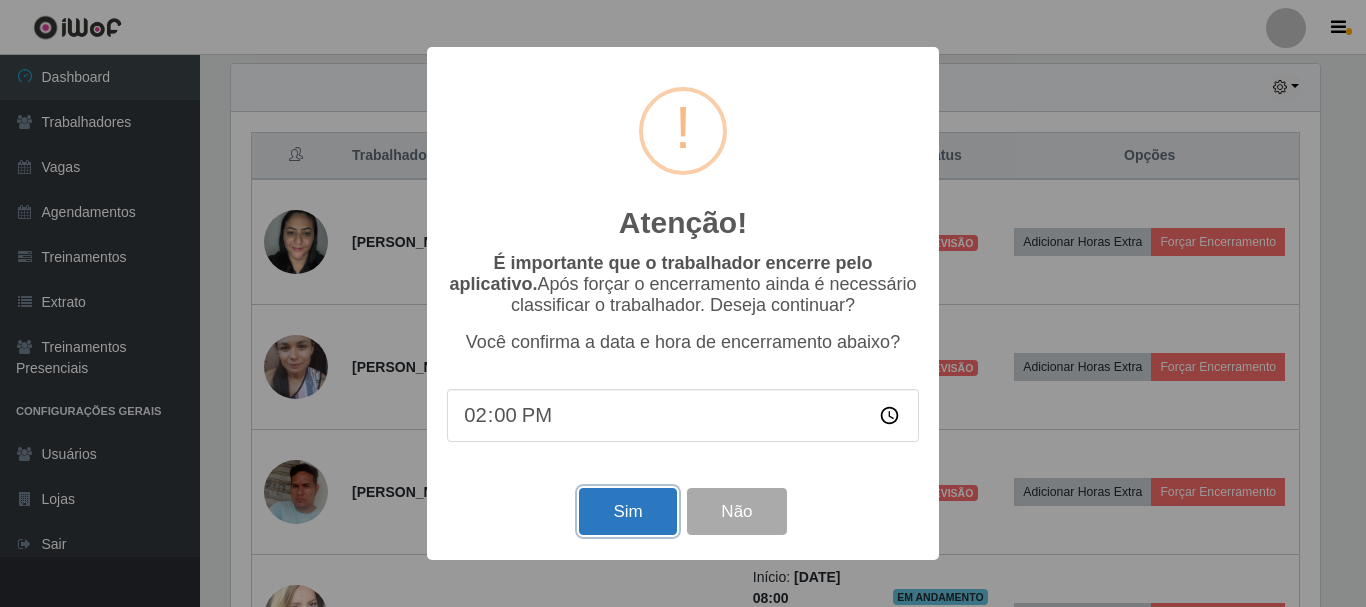 click on "Sim" at bounding box center (627, 511) 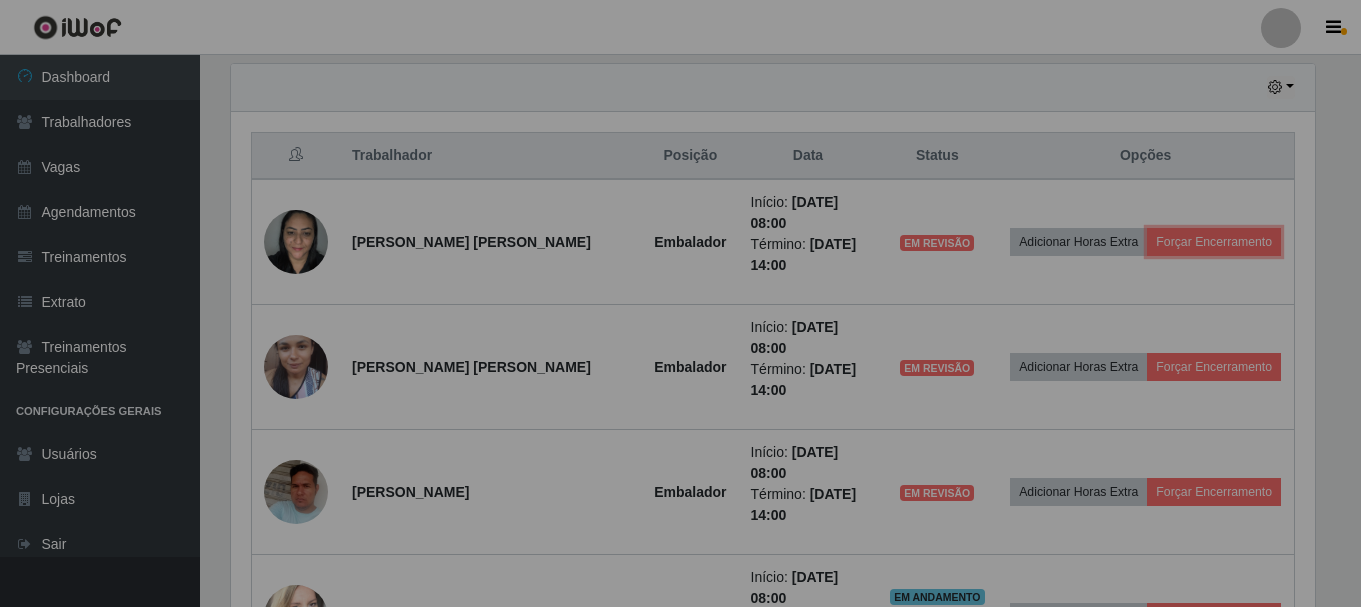 scroll, scrollTop: 999585, scrollLeft: 998901, axis: both 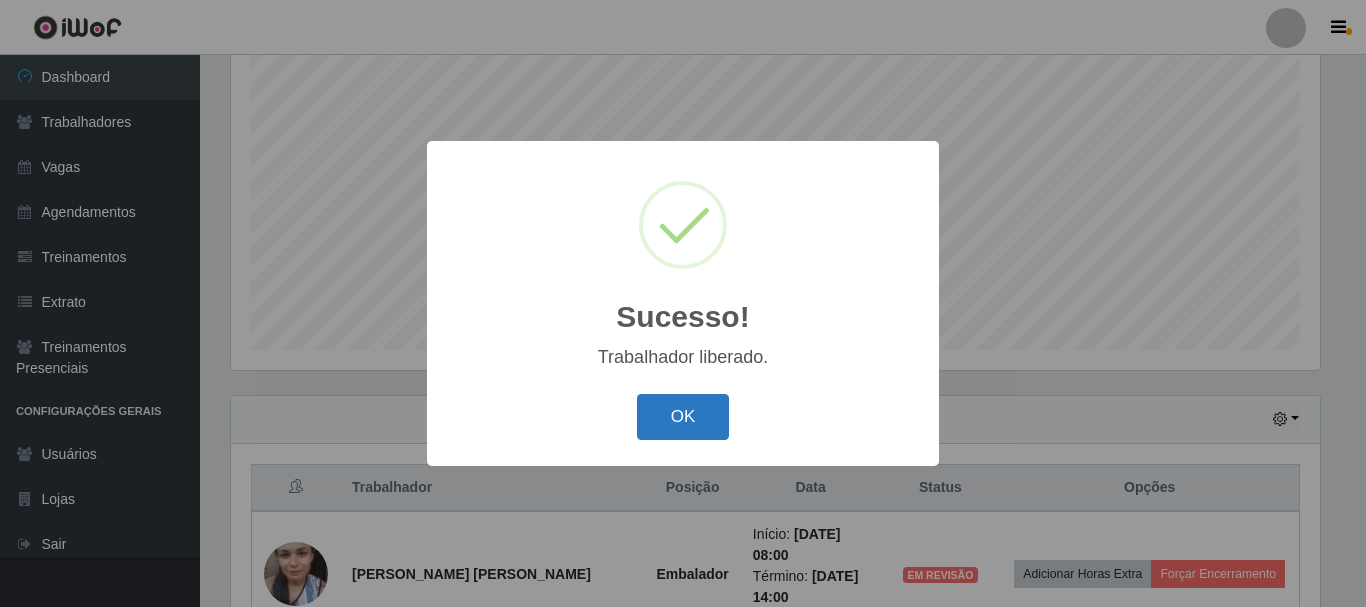 click on "OK" at bounding box center [683, 417] 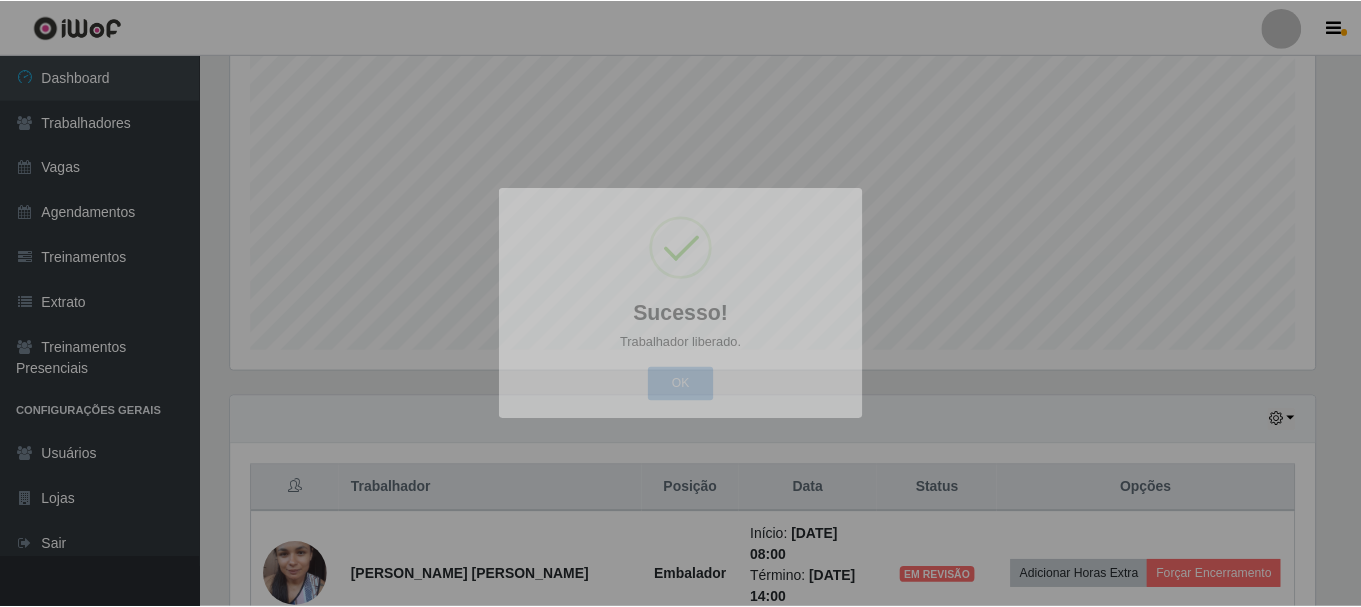 scroll, scrollTop: 999585, scrollLeft: 998901, axis: both 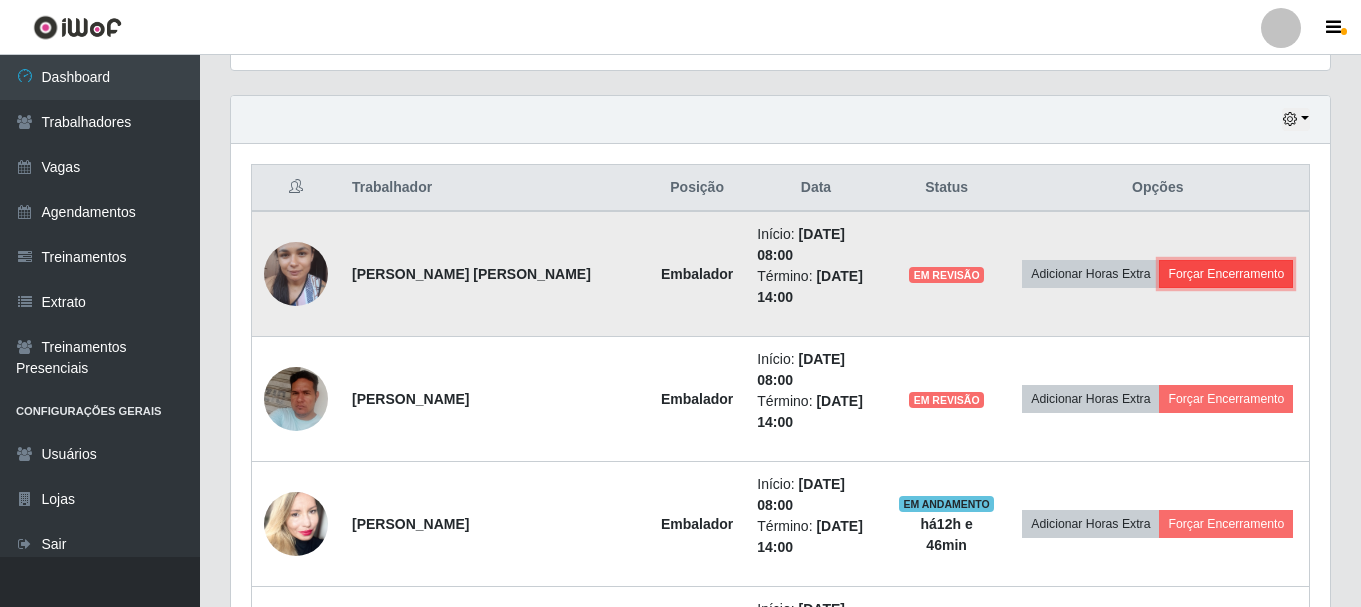 click on "Forçar Encerramento" at bounding box center (1226, 274) 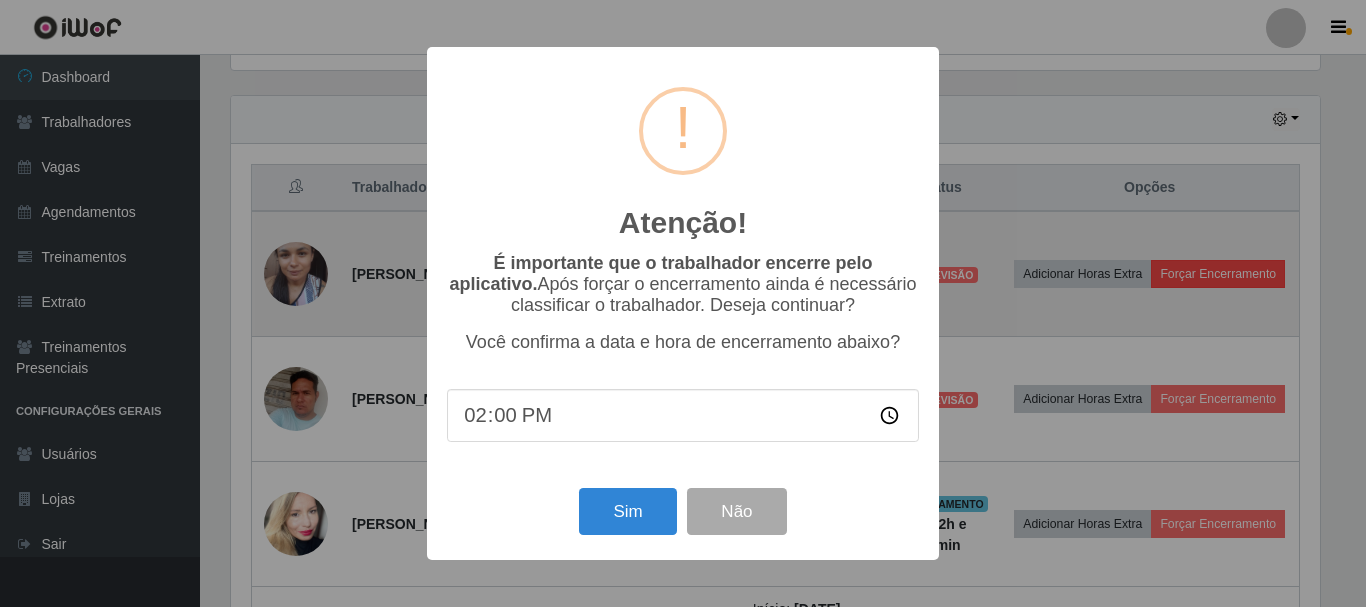 scroll, scrollTop: 999585, scrollLeft: 998911, axis: both 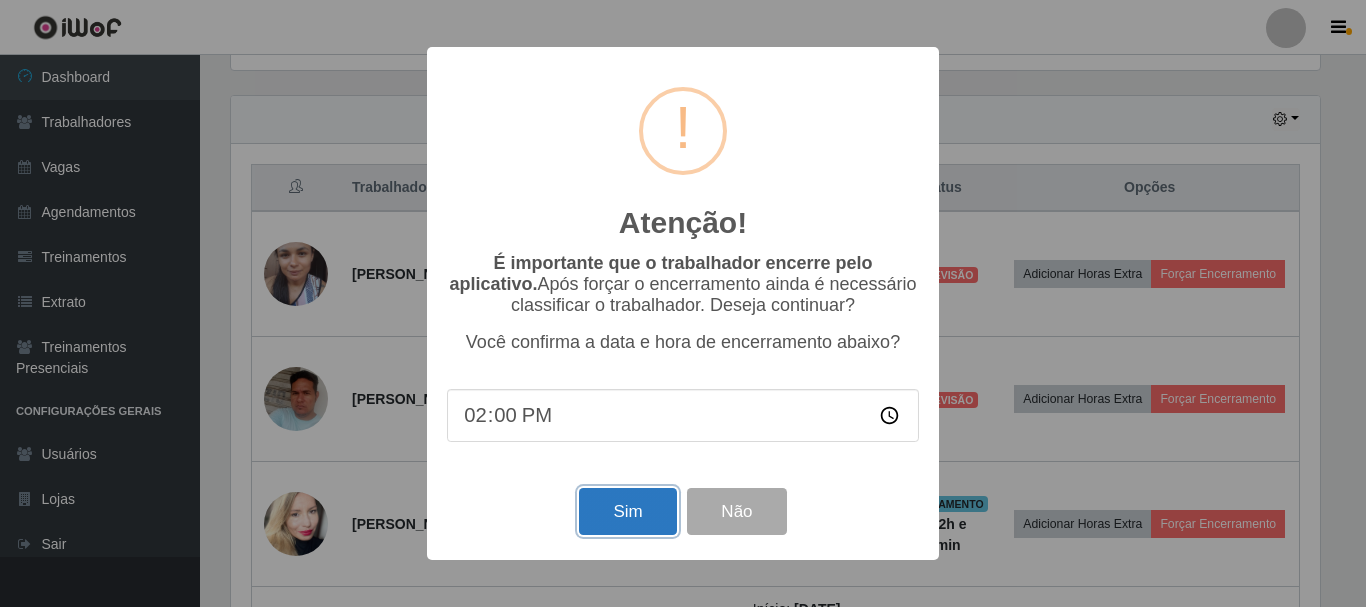 click on "Sim" at bounding box center [627, 511] 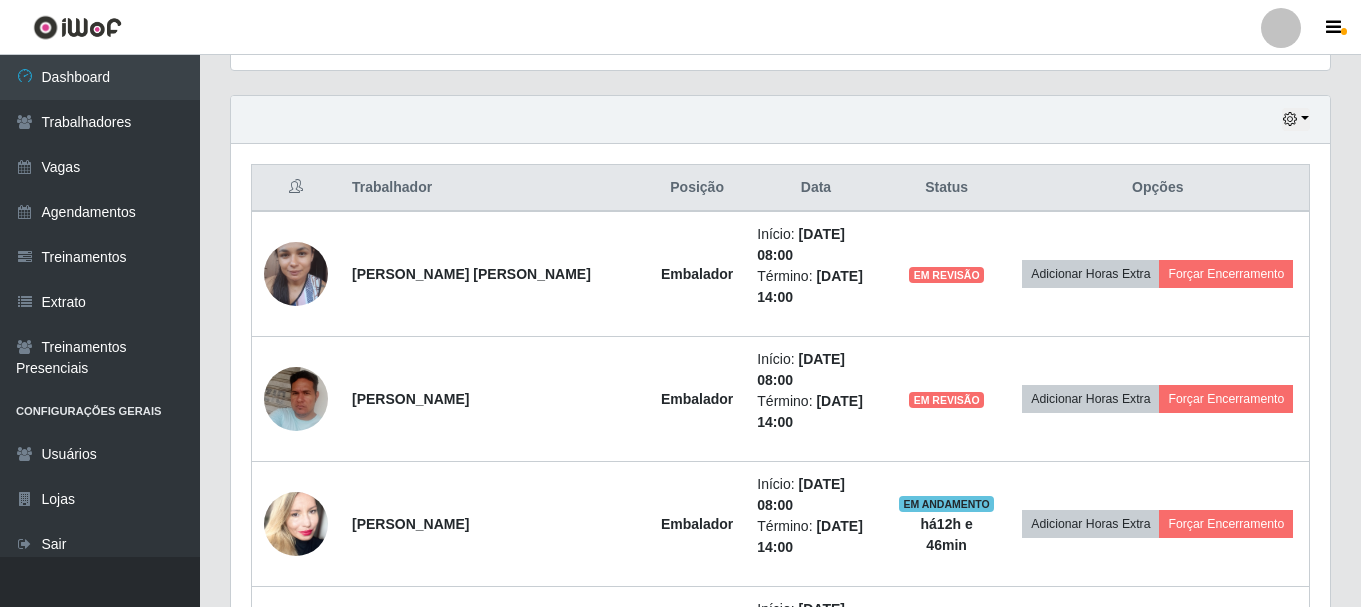 scroll, scrollTop: 999585, scrollLeft: 998901, axis: both 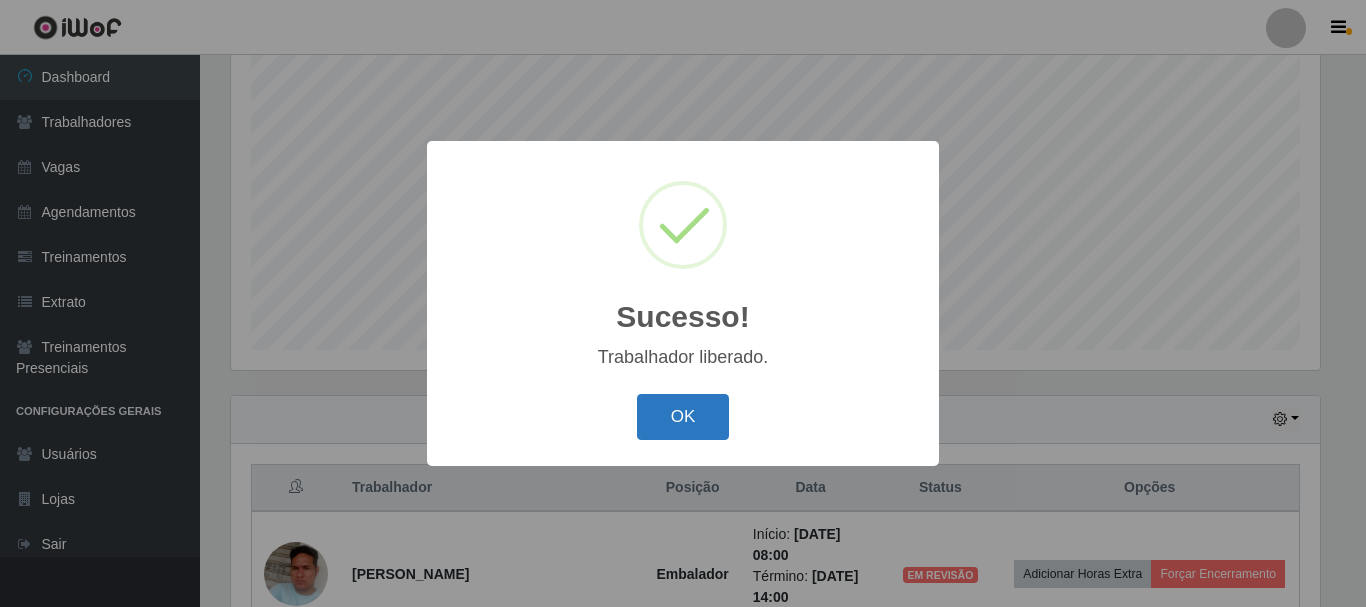 click on "OK" at bounding box center [683, 417] 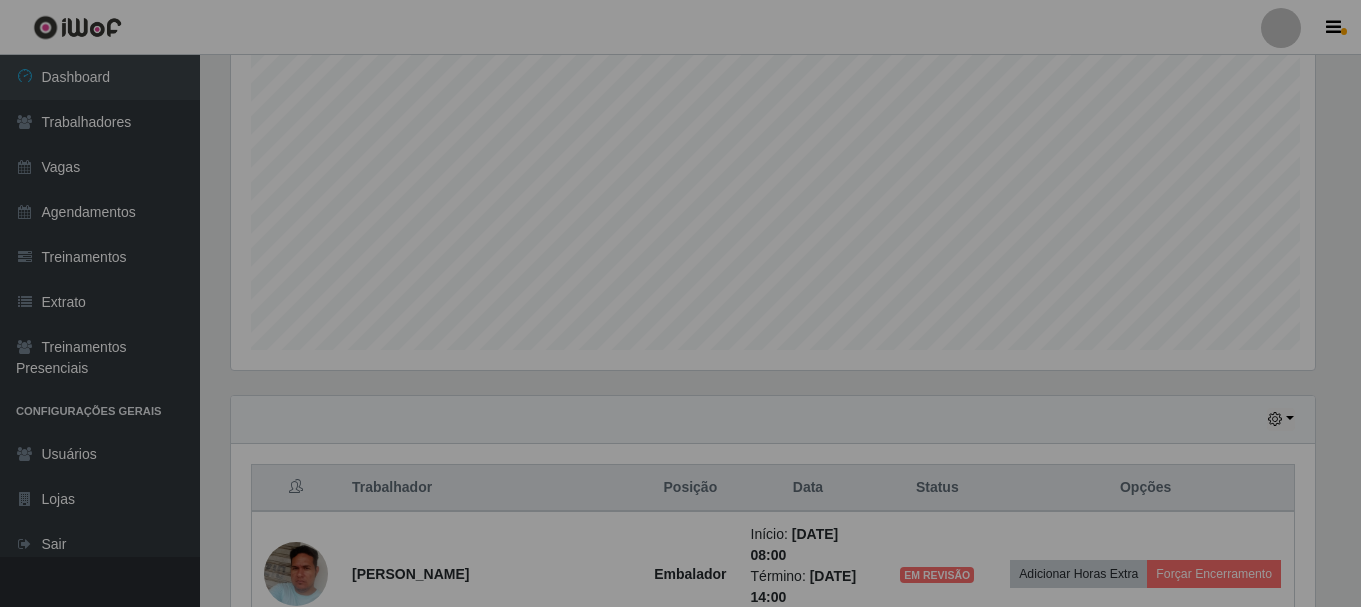 scroll, scrollTop: 999585, scrollLeft: 998901, axis: both 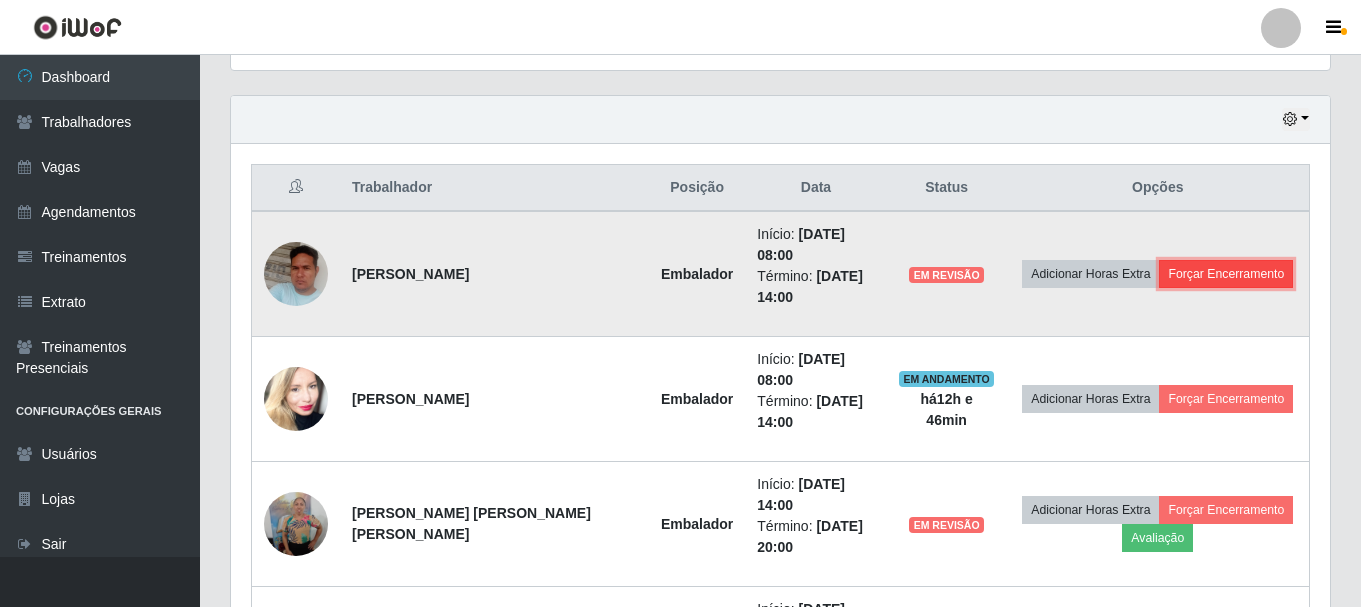 click on "Forçar Encerramento" at bounding box center [1226, 274] 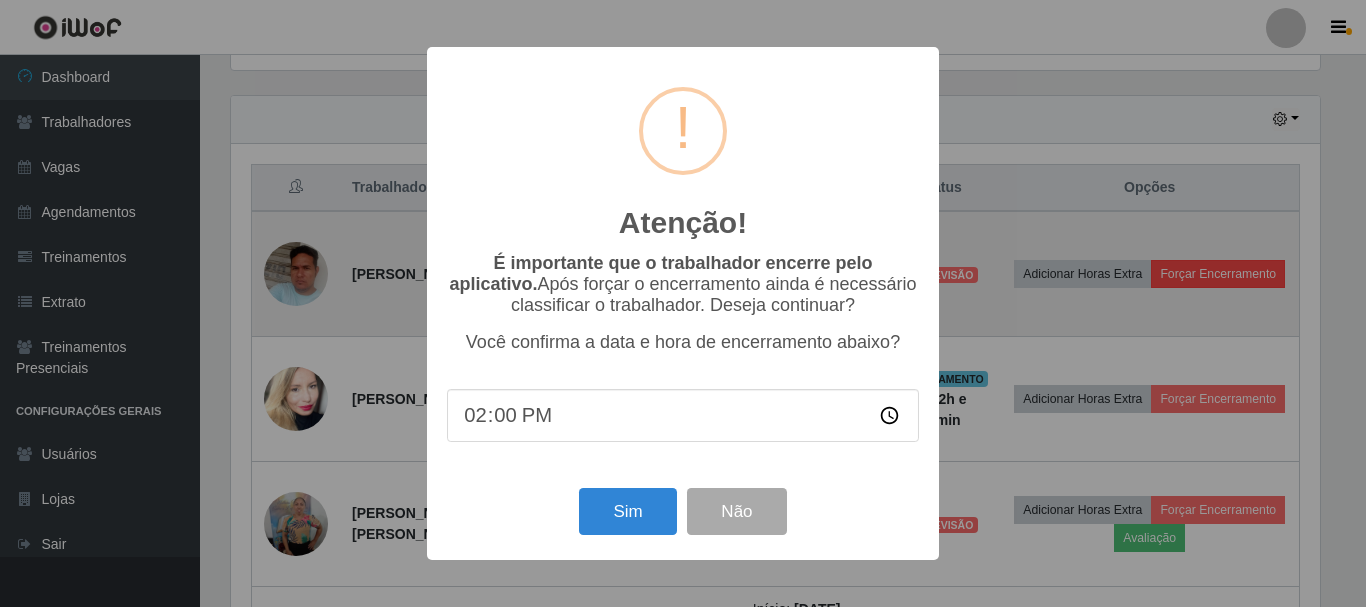 scroll, scrollTop: 999585, scrollLeft: 998911, axis: both 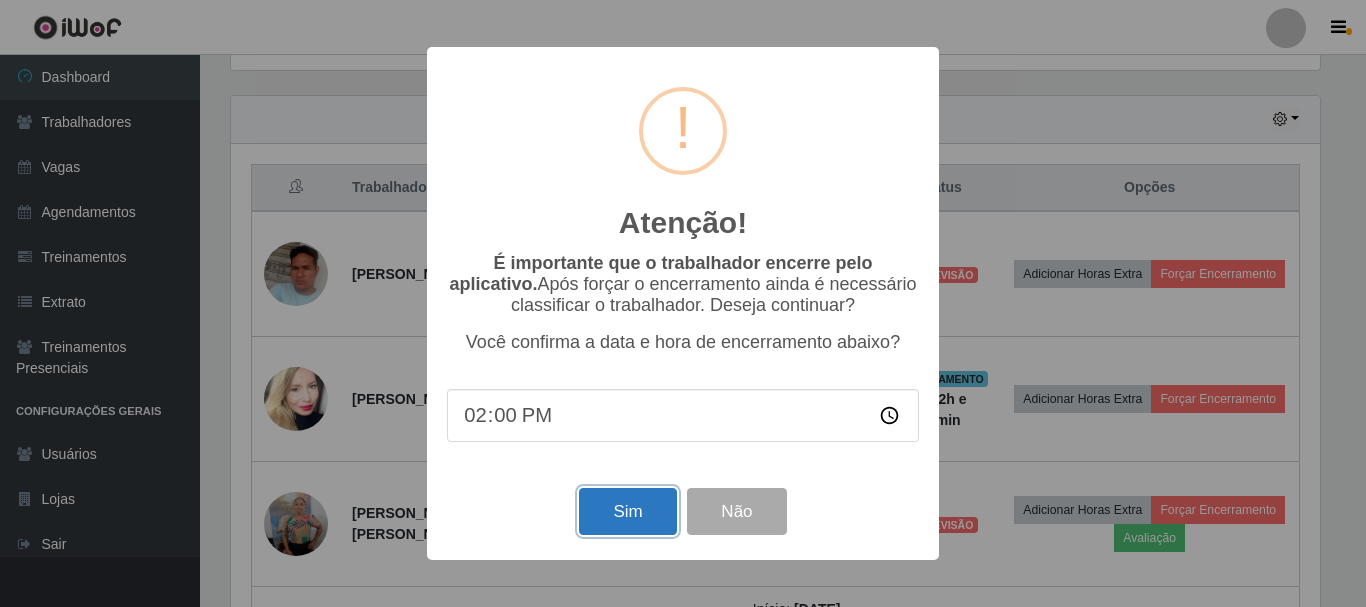 click on "Sim" at bounding box center [627, 511] 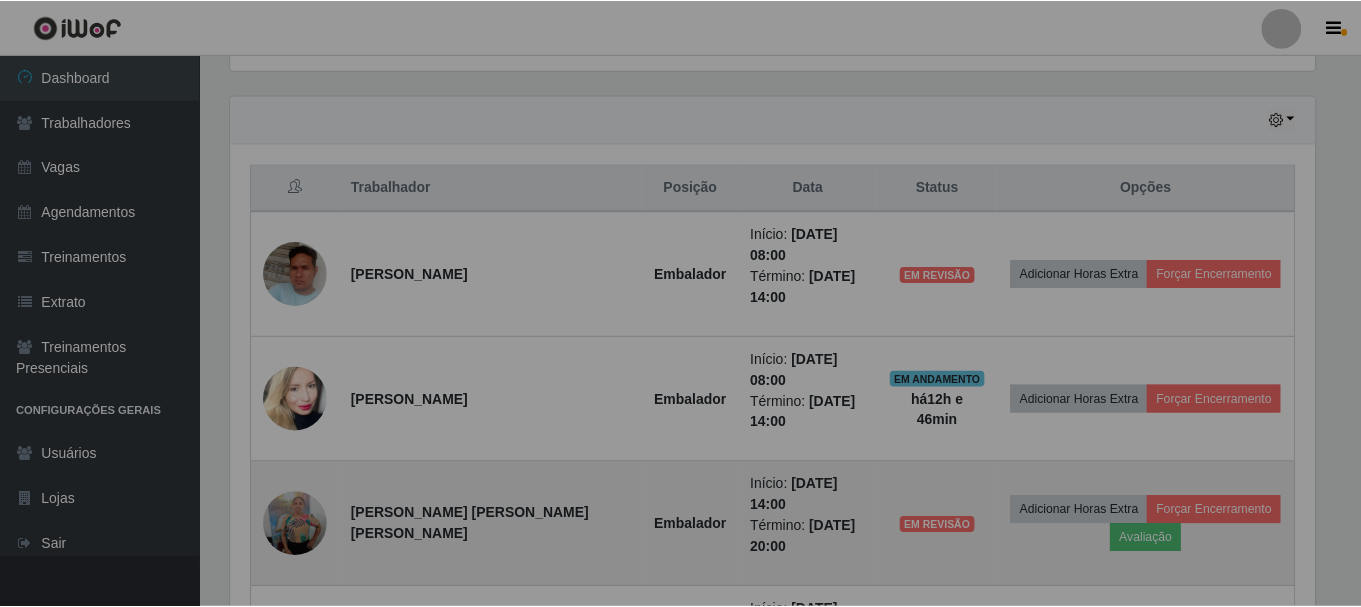 scroll, scrollTop: 999585, scrollLeft: 998901, axis: both 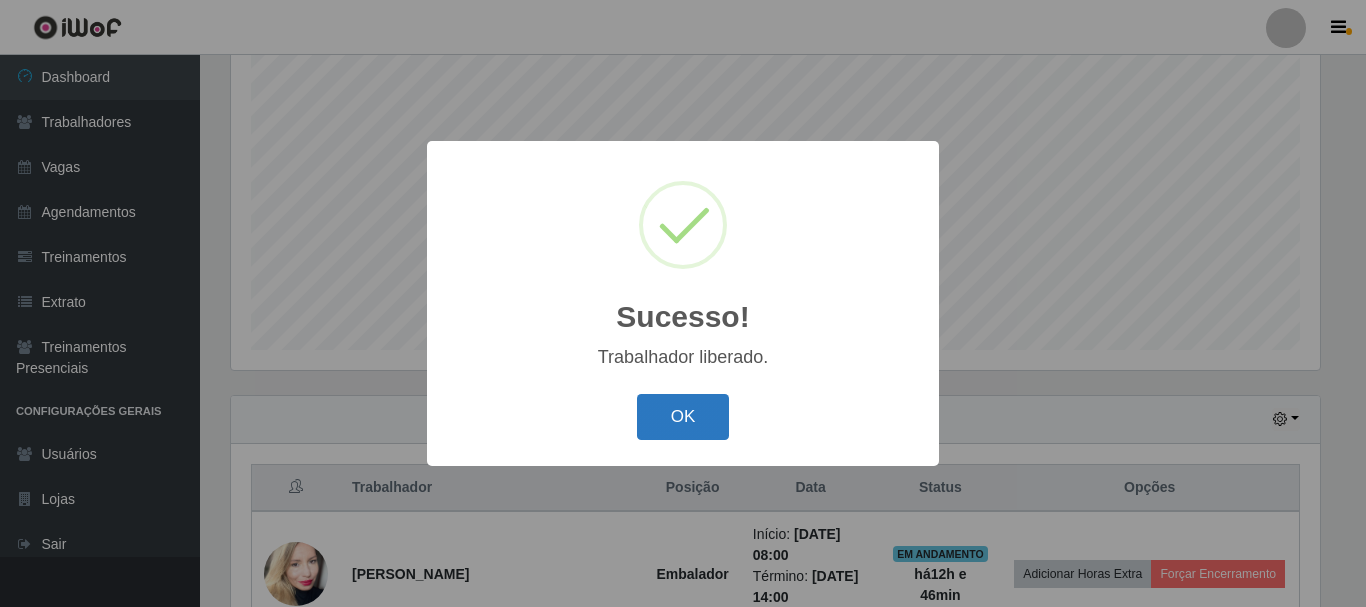 click on "OK" at bounding box center (683, 417) 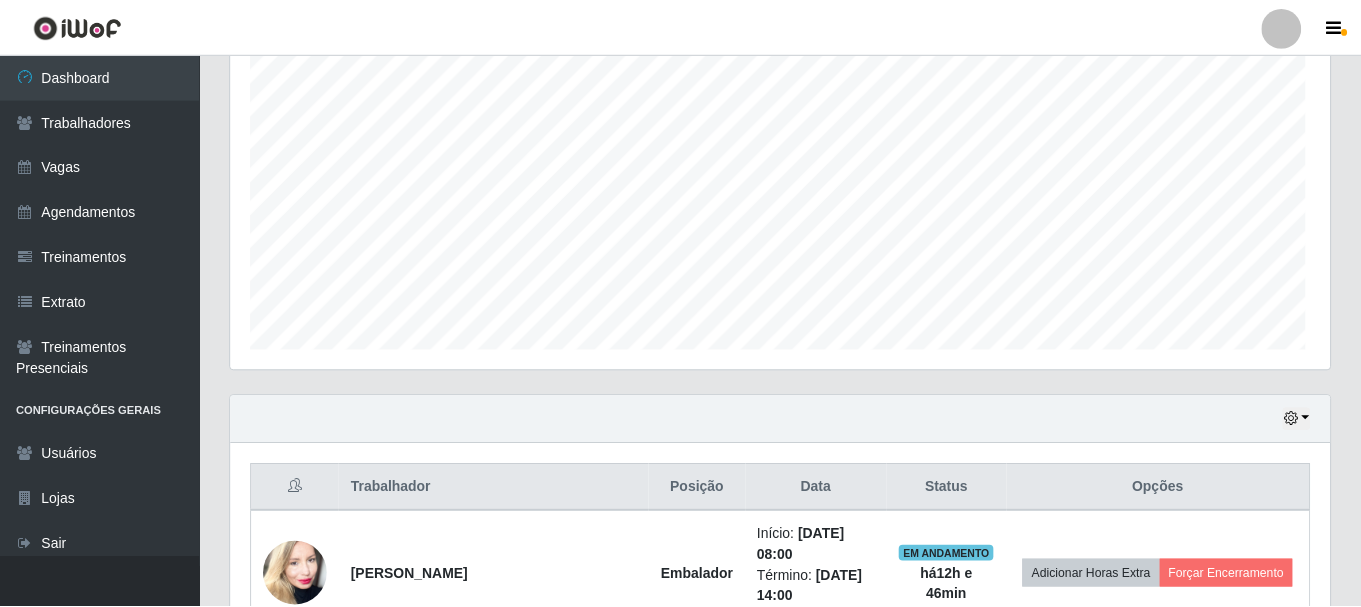 scroll 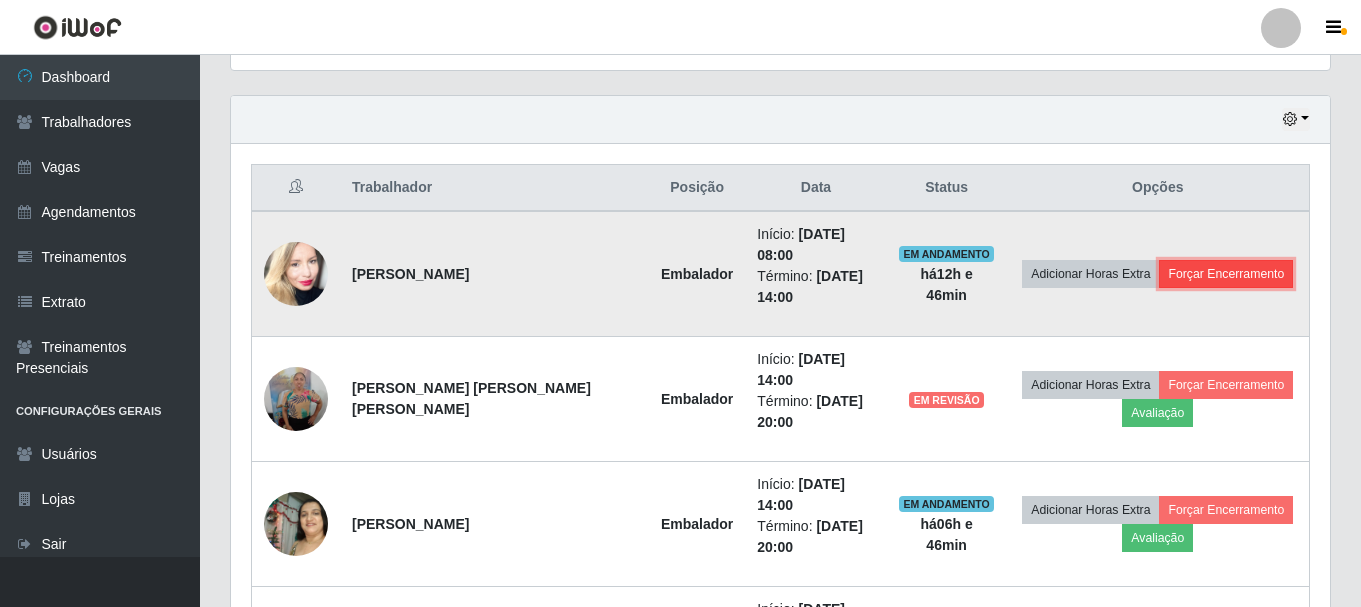 click on "Forçar Encerramento" at bounding box center [1226, 274] 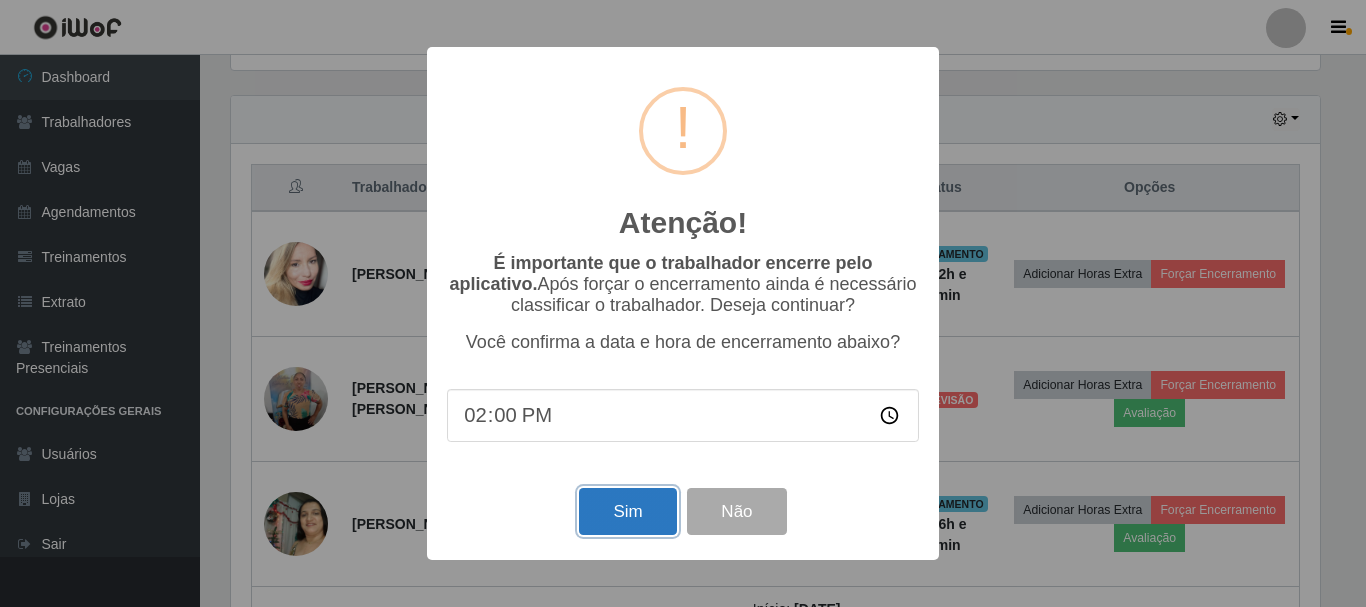 click on "Sim" at bounding box center (627, 511) 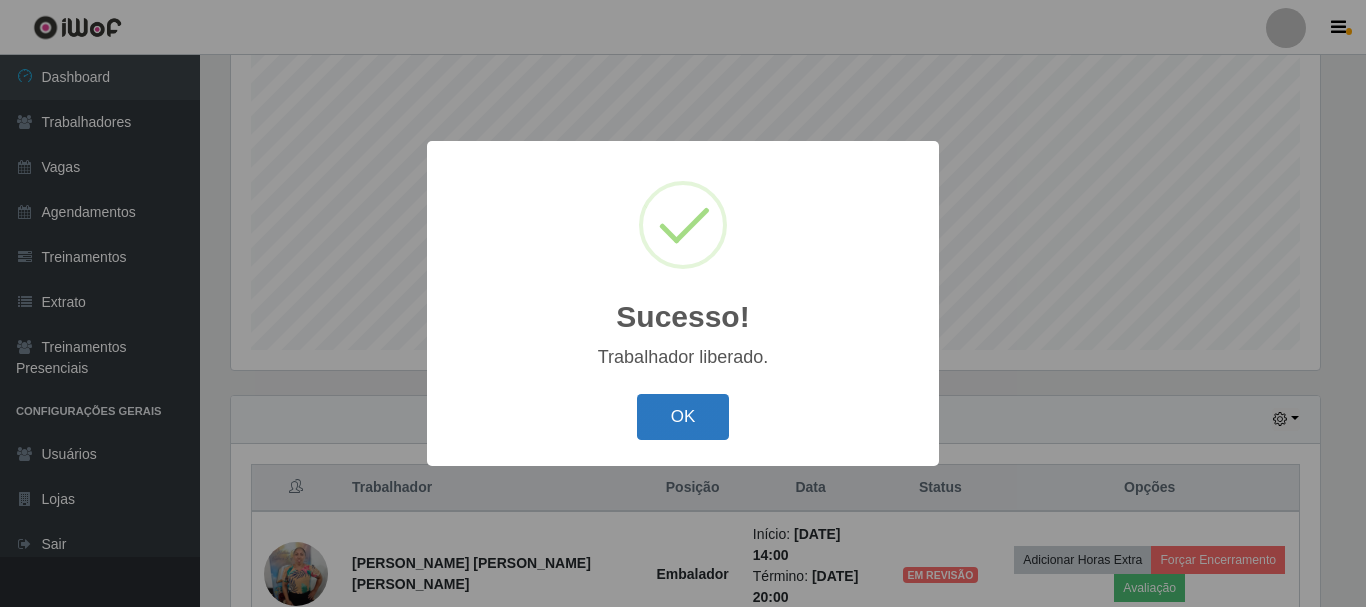 click on "OK" at bounding box center [683, 417] 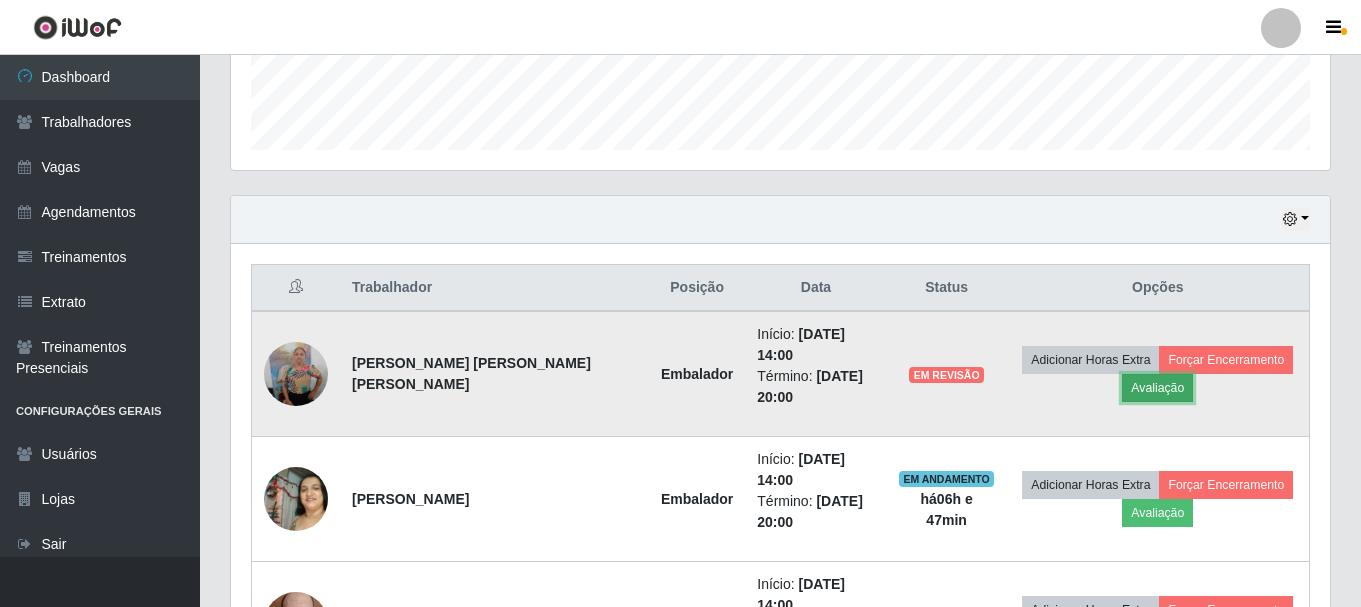 click on "Avaliação" at bounding box center [1157, 388] 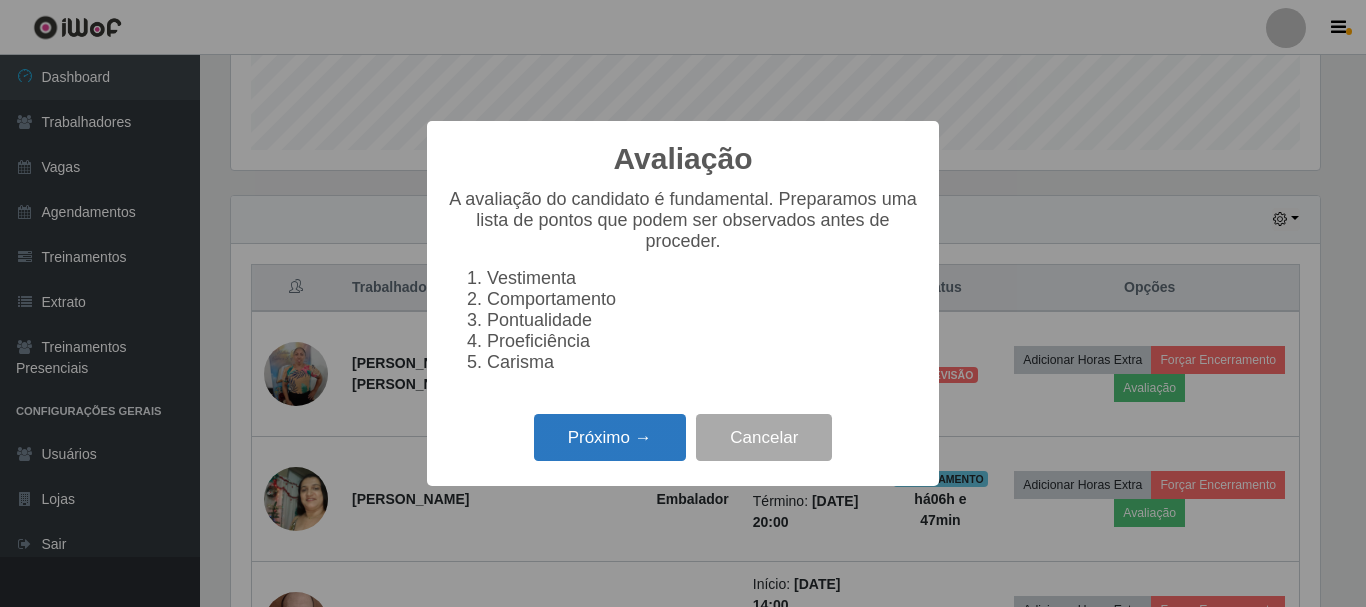 click on "Próximo →" at bounding box center [610, 437] 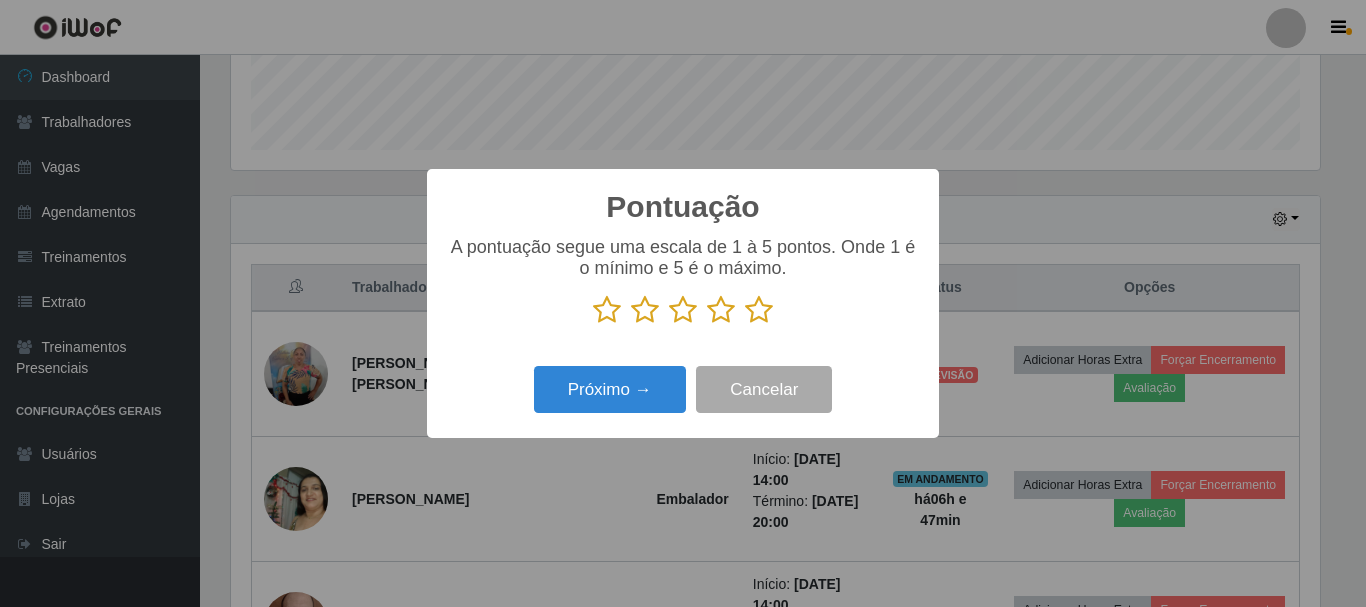 click at bounding box center [721, 310] 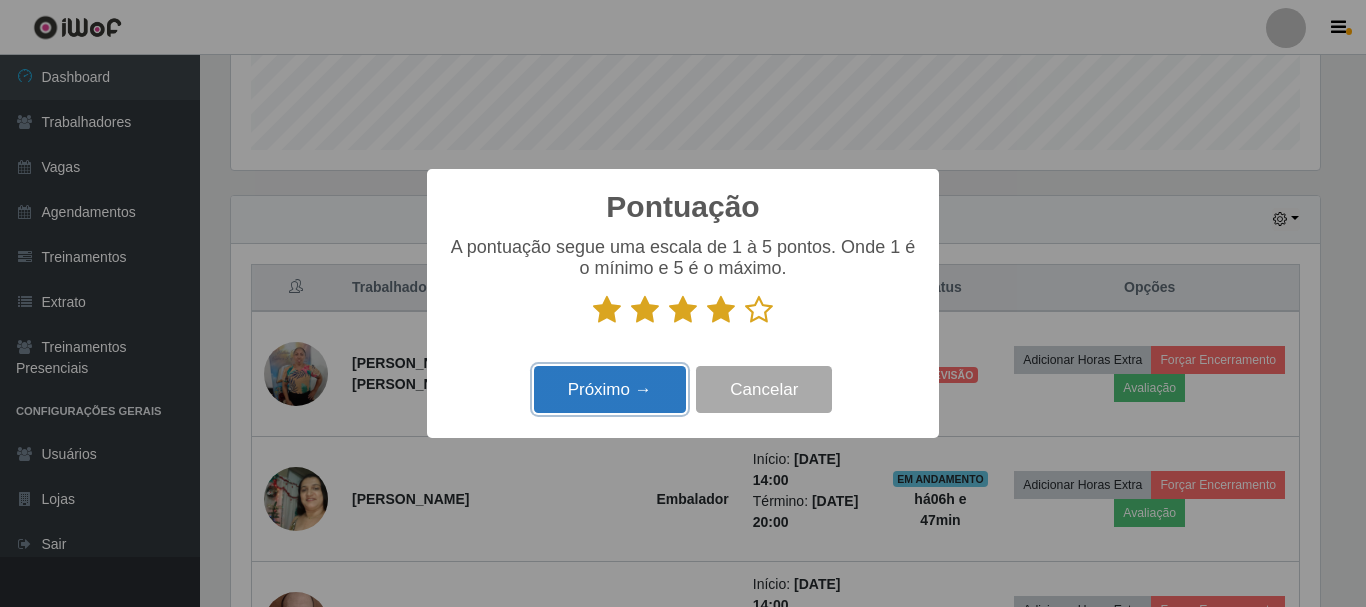click on "Próximo →" at bounding box center [610, 389] 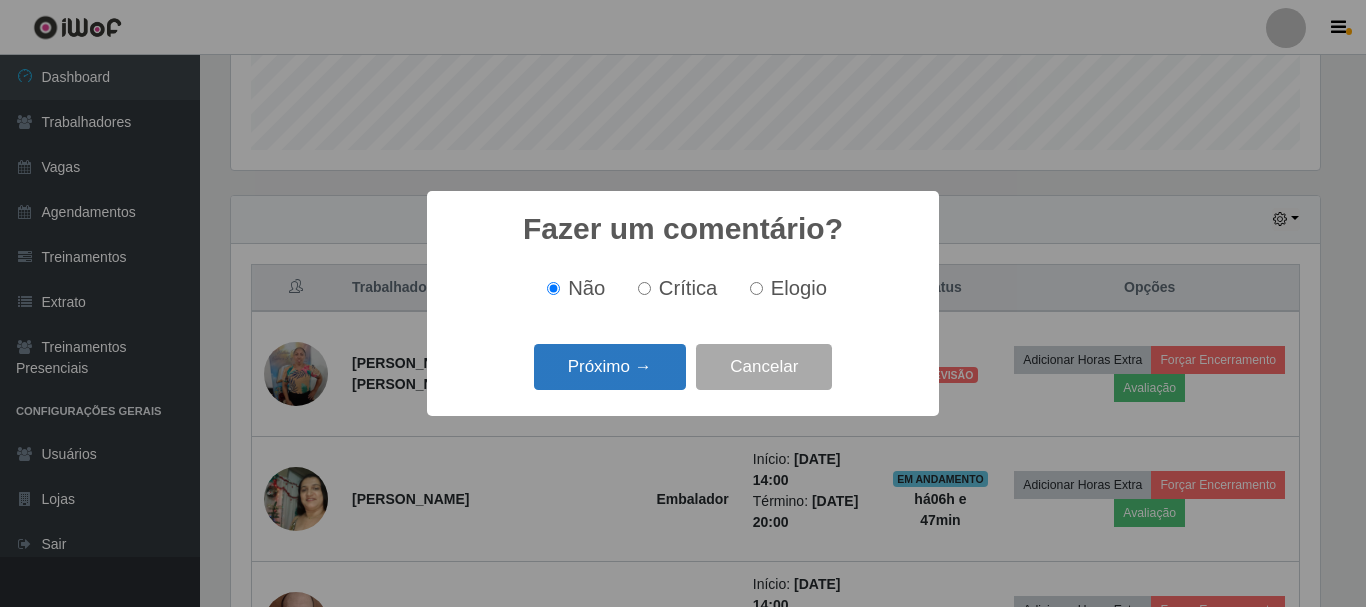 click on "Próximo →" at bounding box center (610, 367) 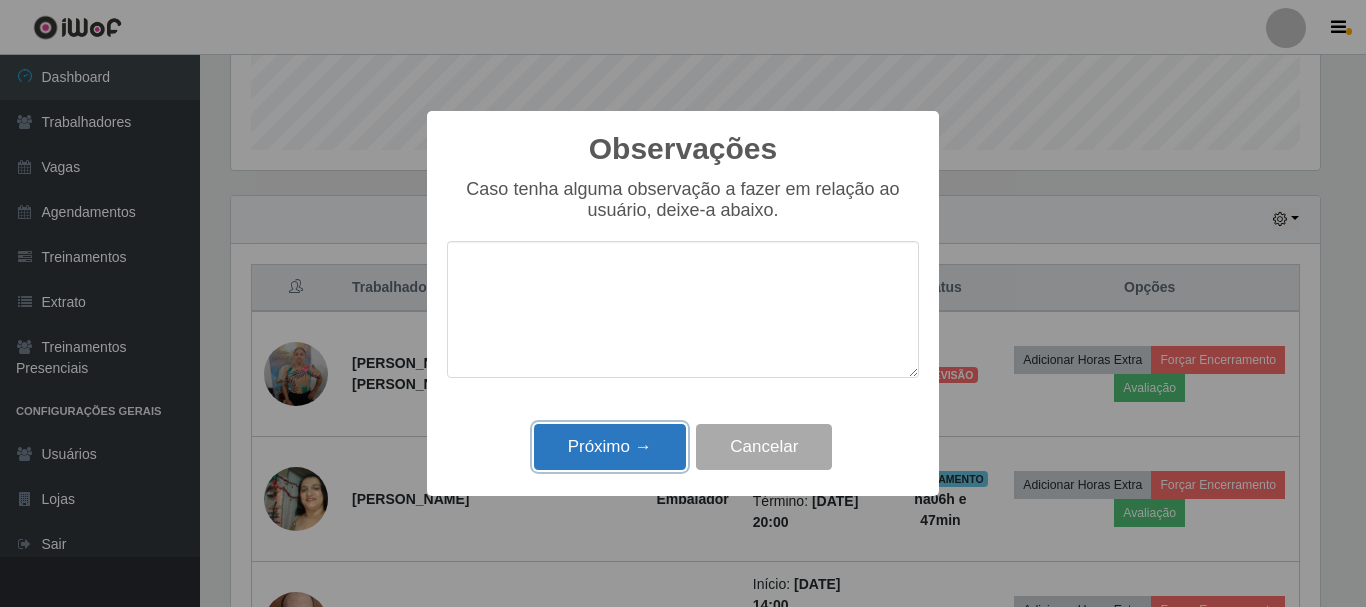 click on "Próximo →" at bounding box center [610, 447] 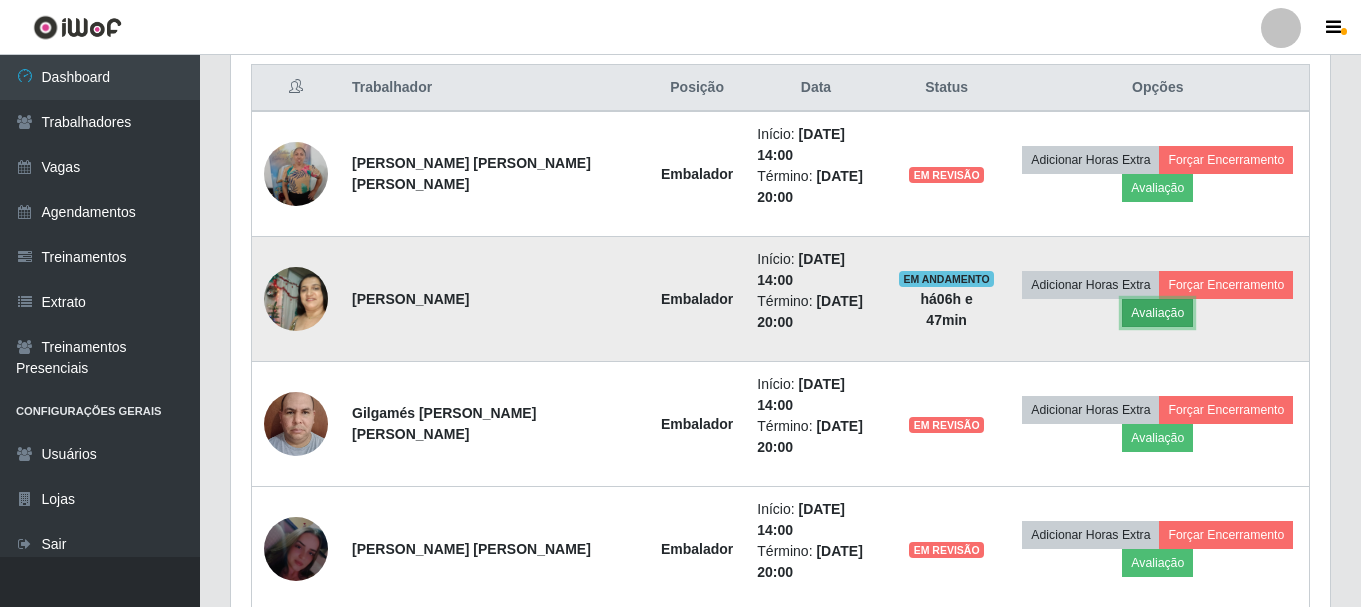 click on "Avaliação" at bounding box center [1157, 313] 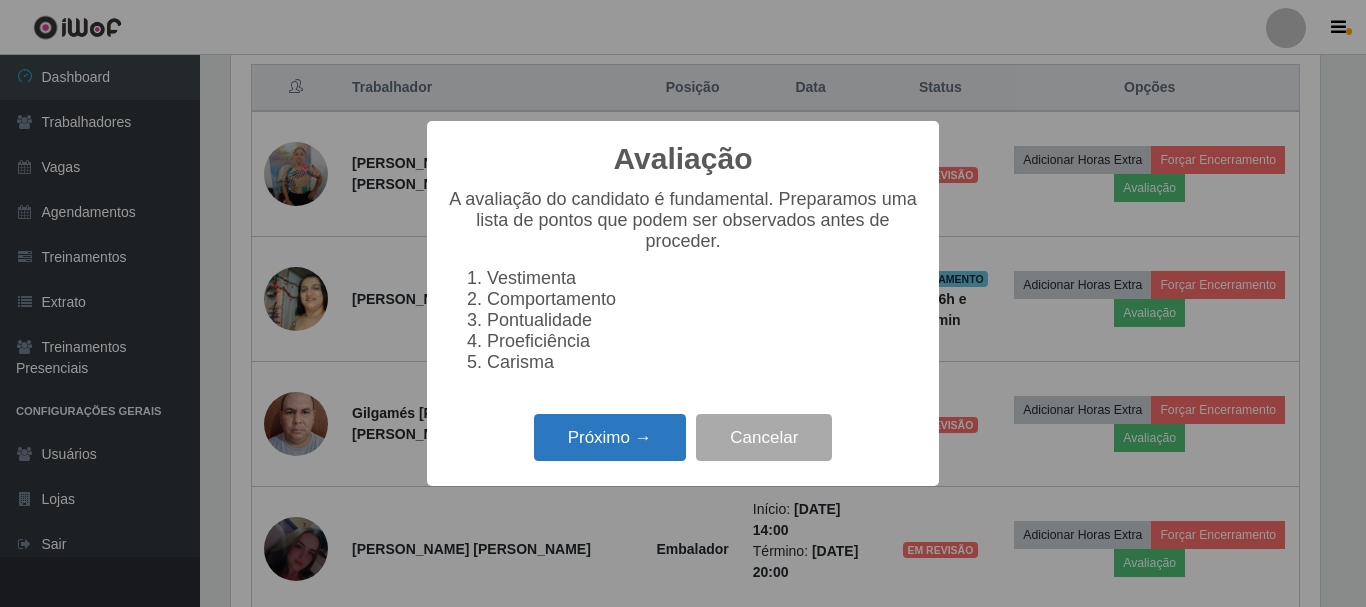 click on "Próximo →" at bounding box center [610, 437] 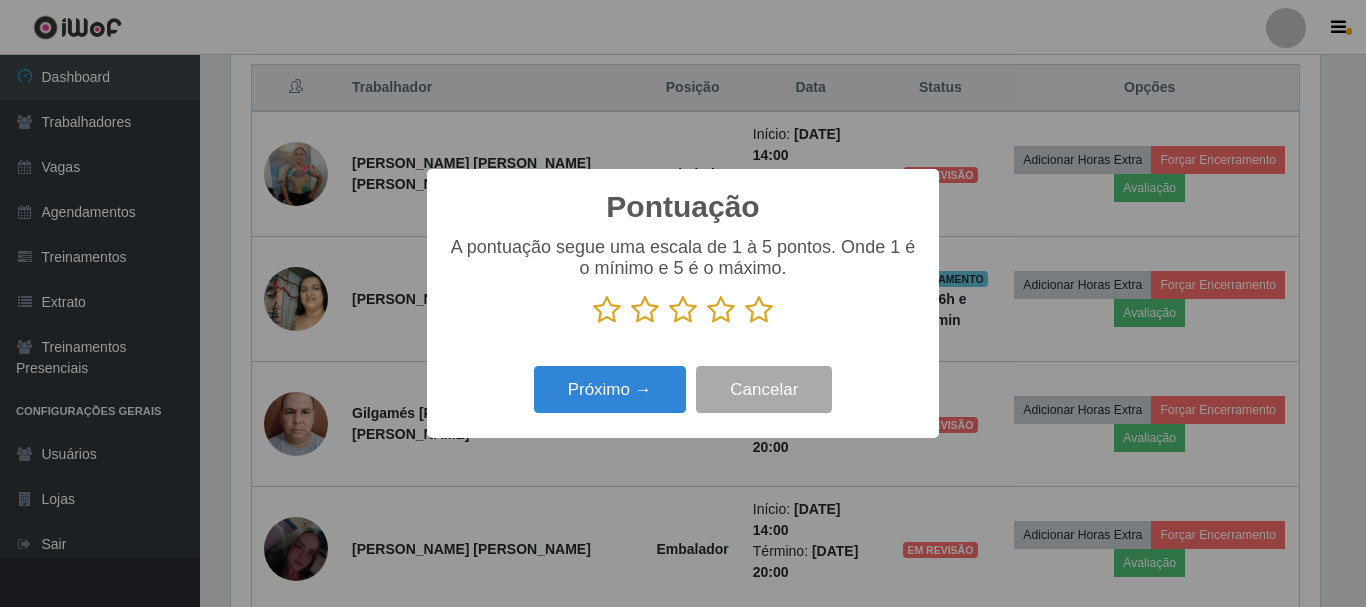 click at bounding box center [721, 310] 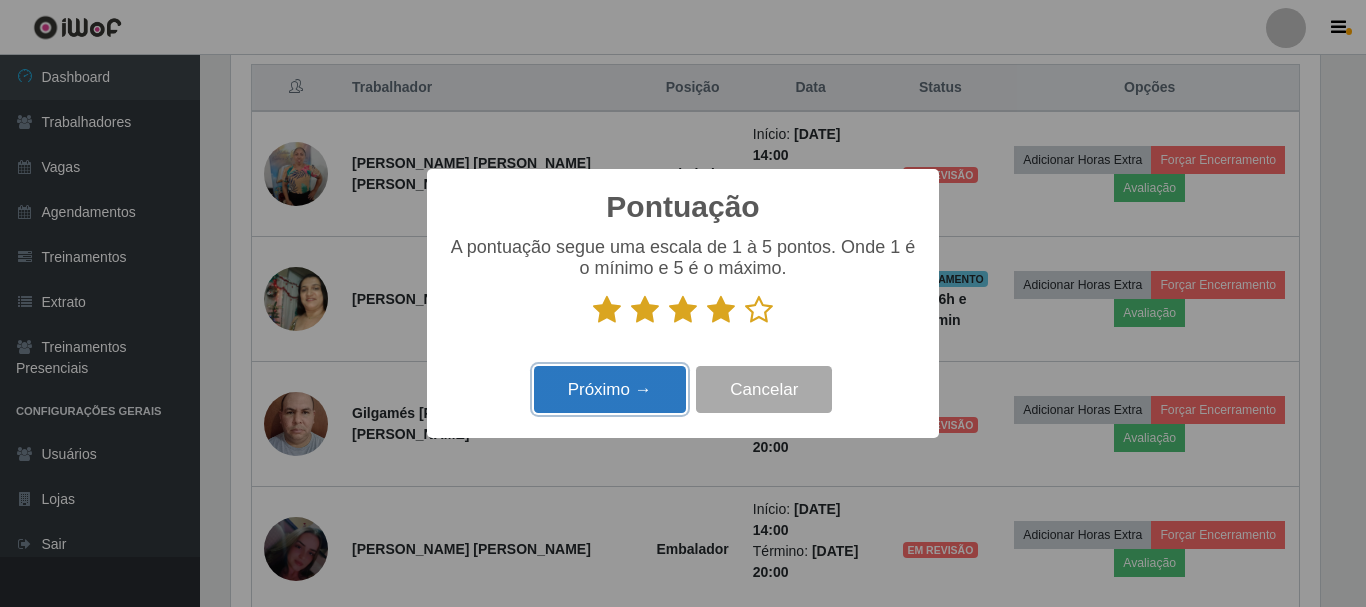 click on "Próximo →" at bounding box center (610, 389) 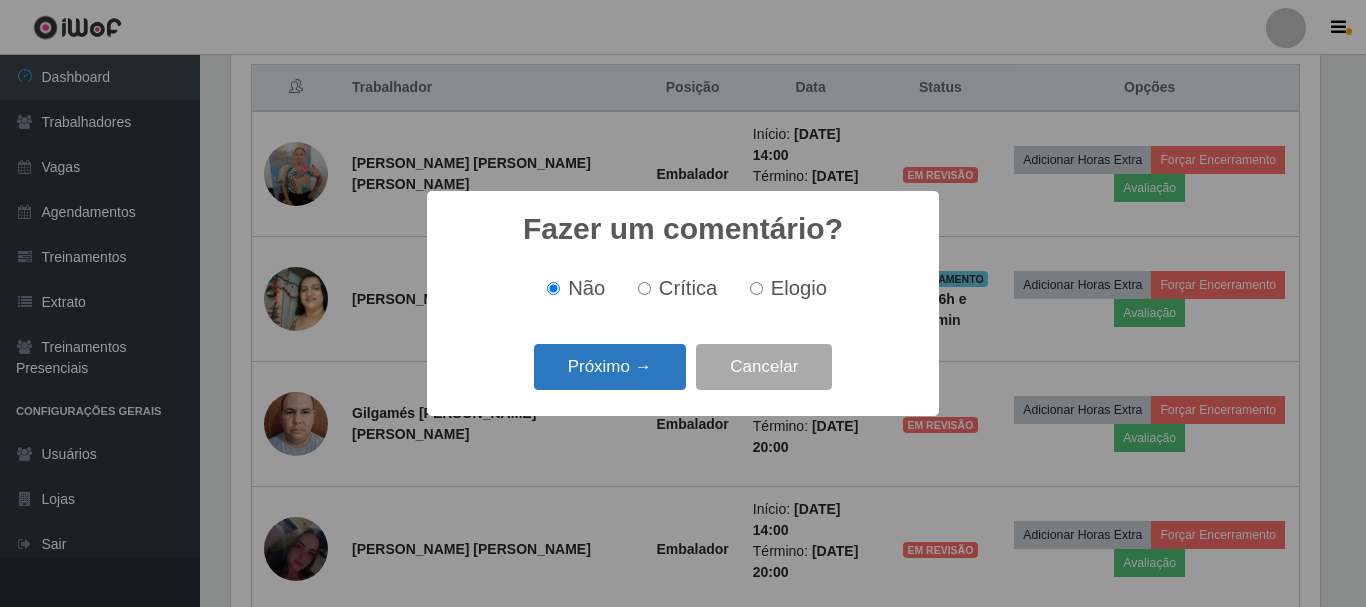 click on "Próximo →" at bounding box center (610, 367) 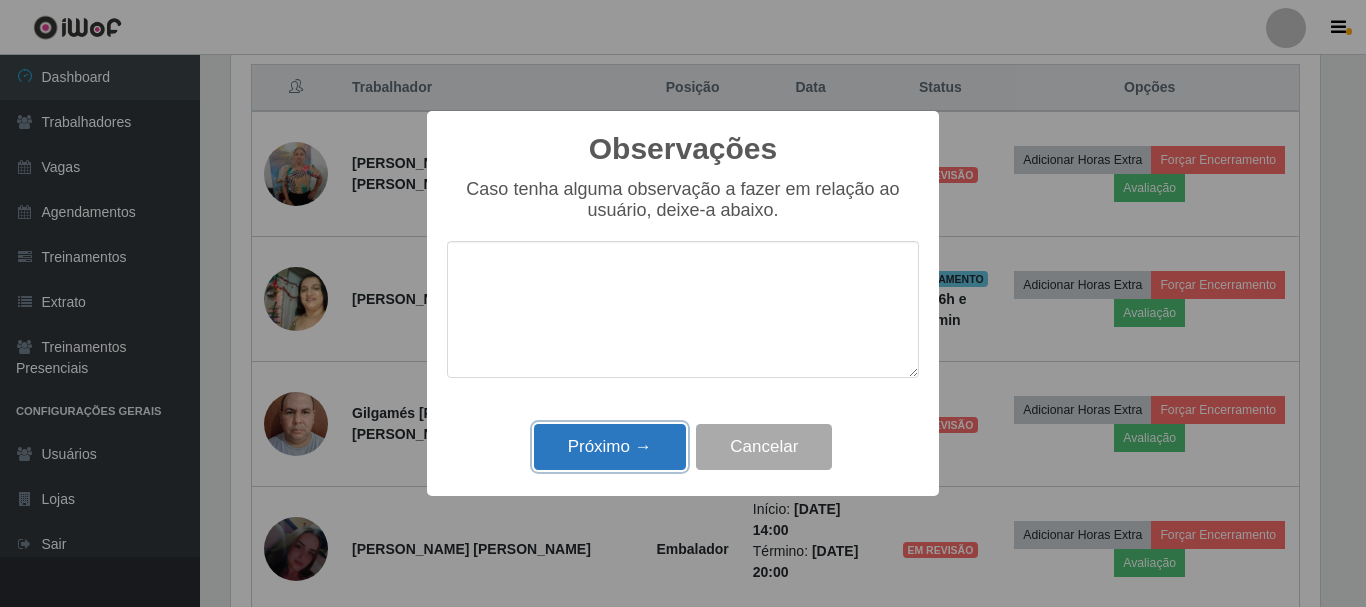 click on "Próximo →" at bounding box center [610, 447] 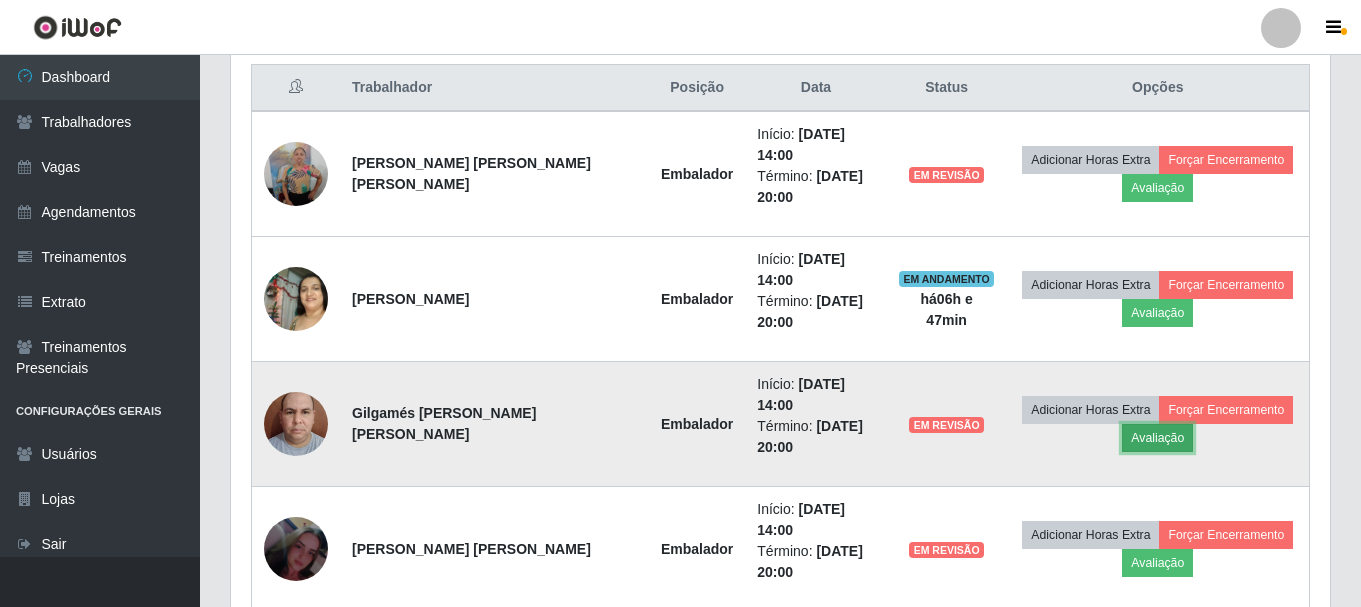 click on "Avaliação" at bounding box center (1157, 438) 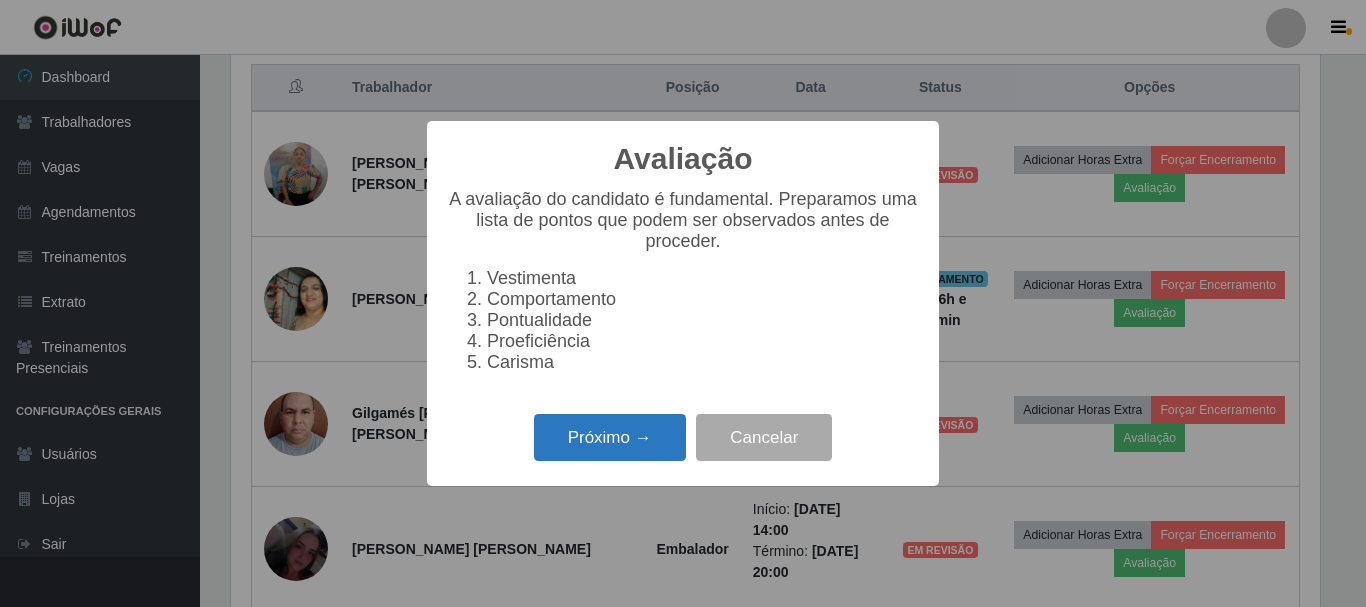 click on "Próximo →" at bounding box center [610, 437] 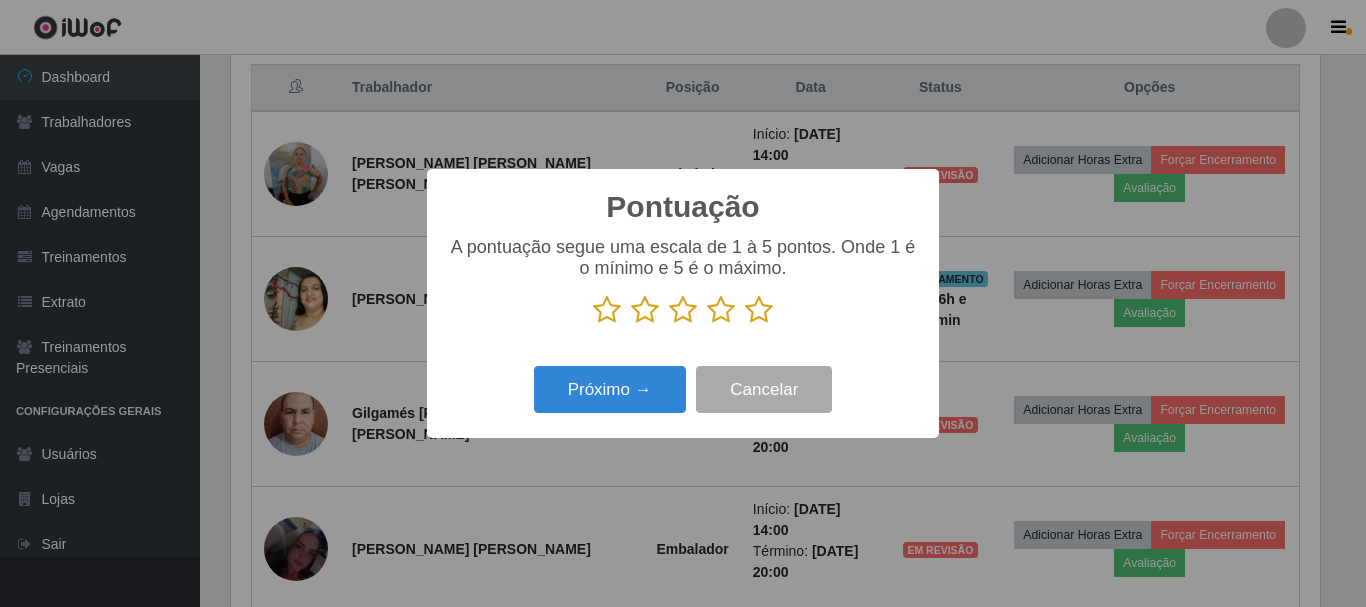 click at bounding box center (721, 310) 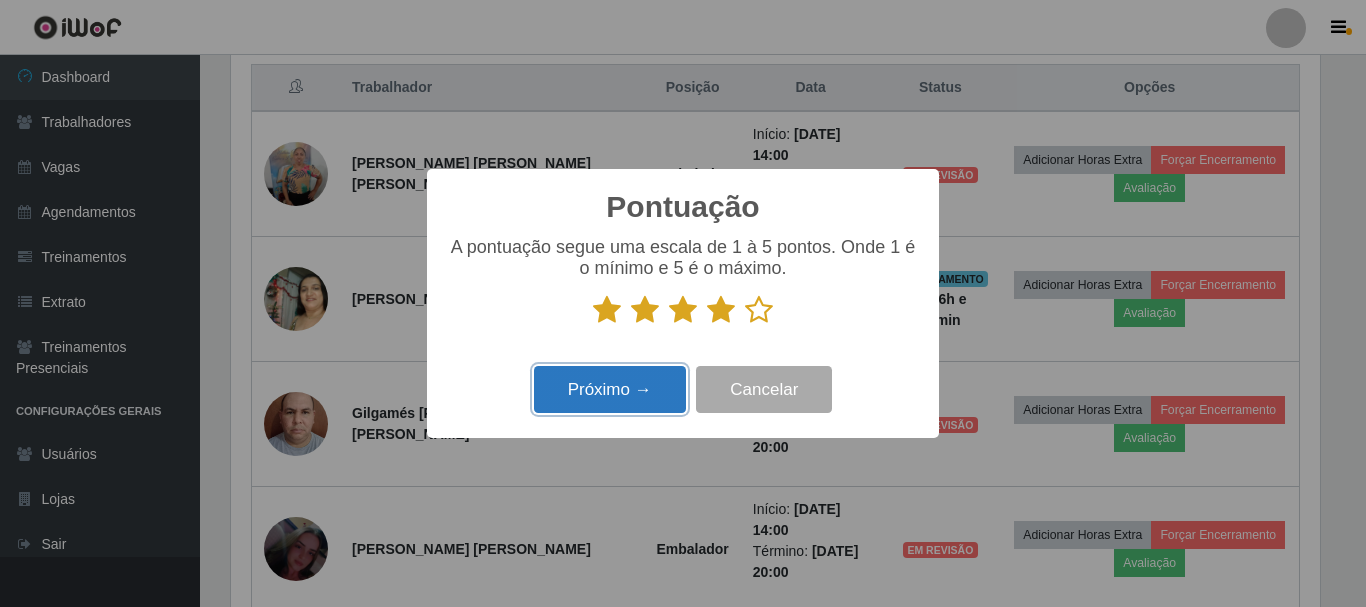 click on "Próximo →" at bounding box center (610, 389) 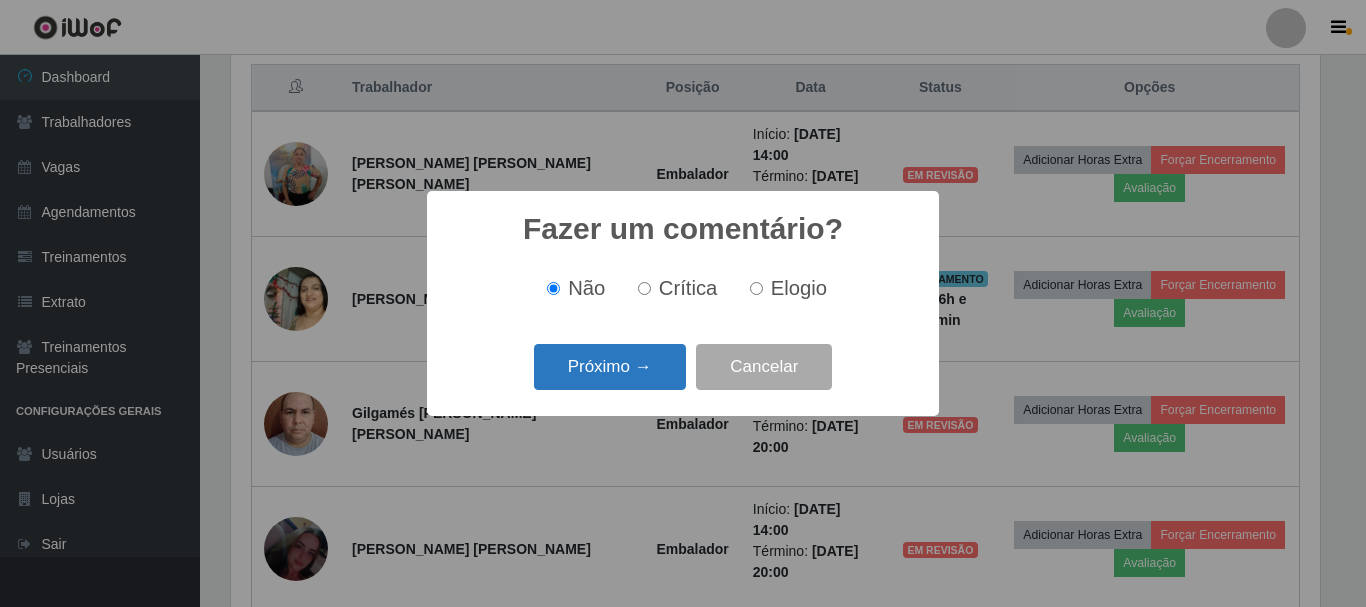 click on "Próximo →" at bounding box center (610, 367) 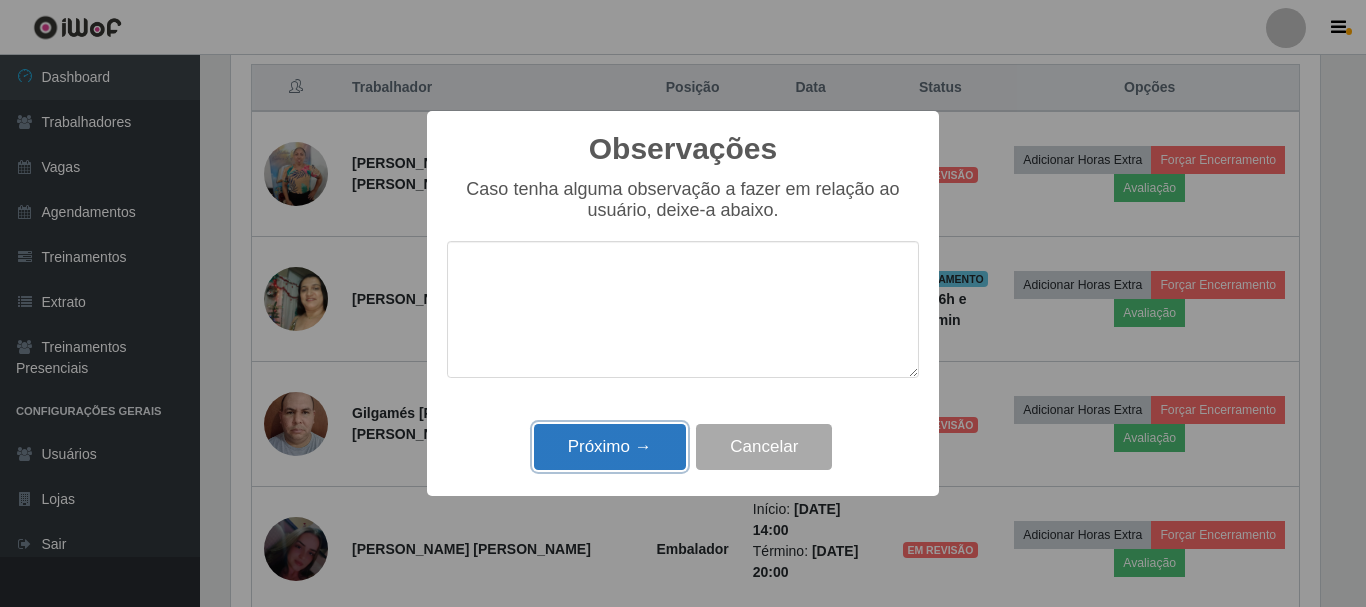 click on "Próximo →" at bounding box center (610, 447) 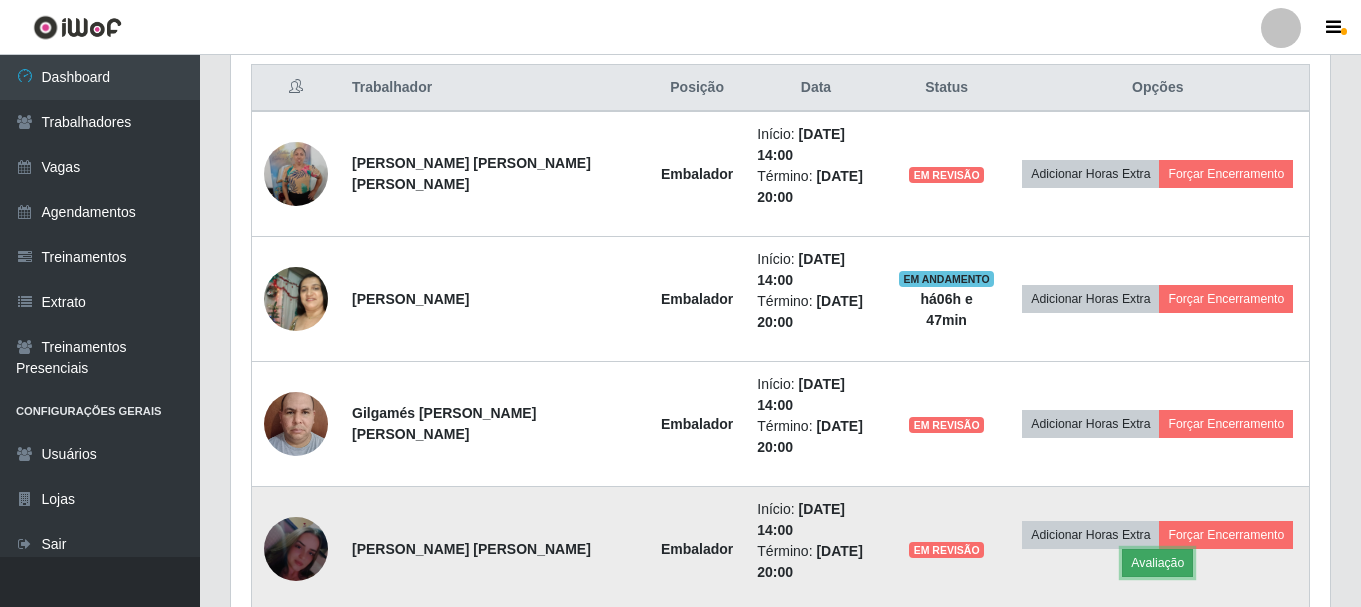 click on "Avaliação" at bounding box center [1157, 563] 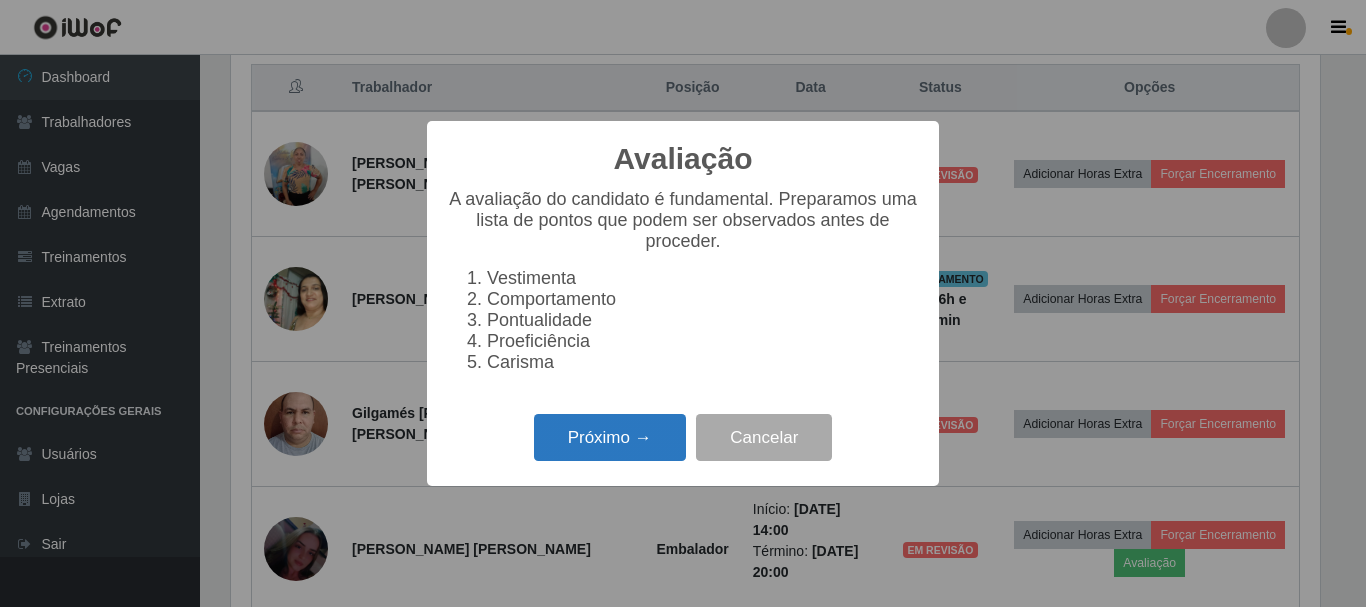 click on "Próximo →" at bounding box center (610, 437) 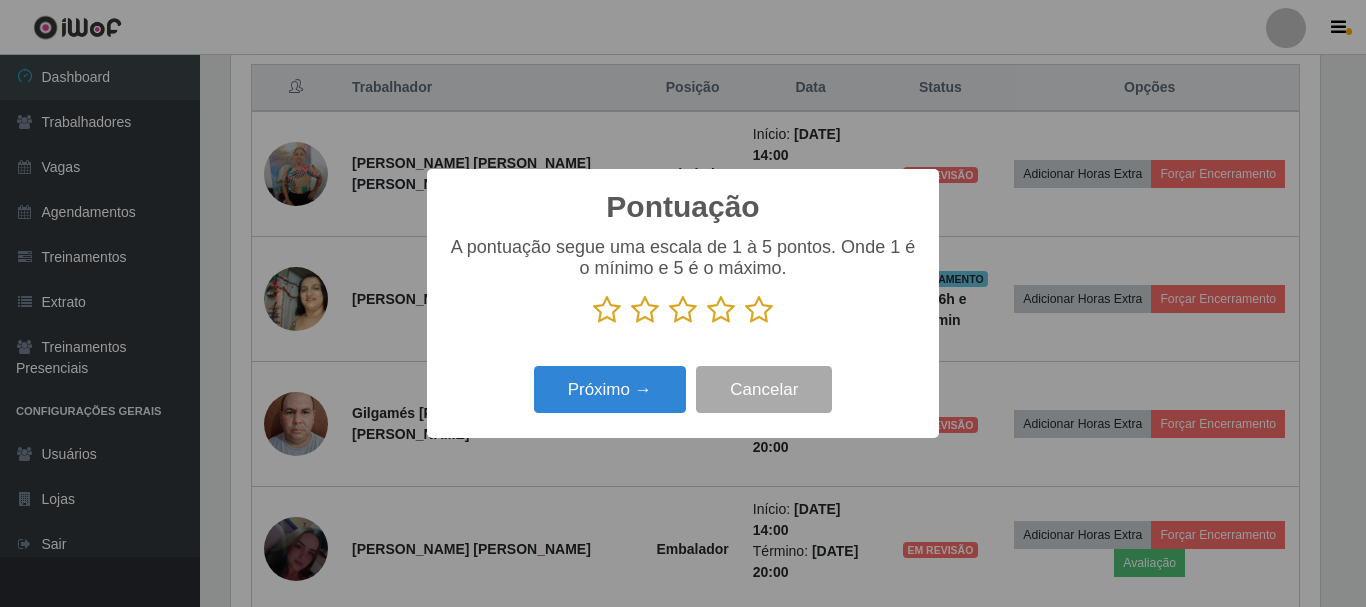 click at bounding box center [721, 310] 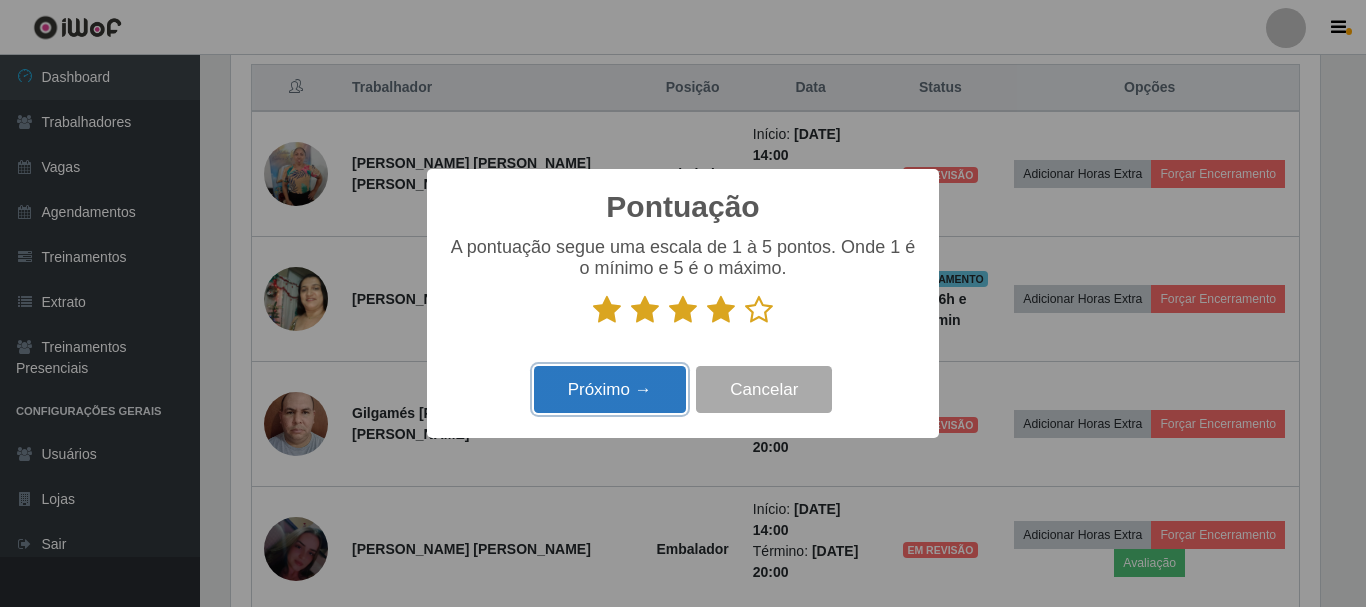 click on "Próximo →" at bounding box center (610, 389) 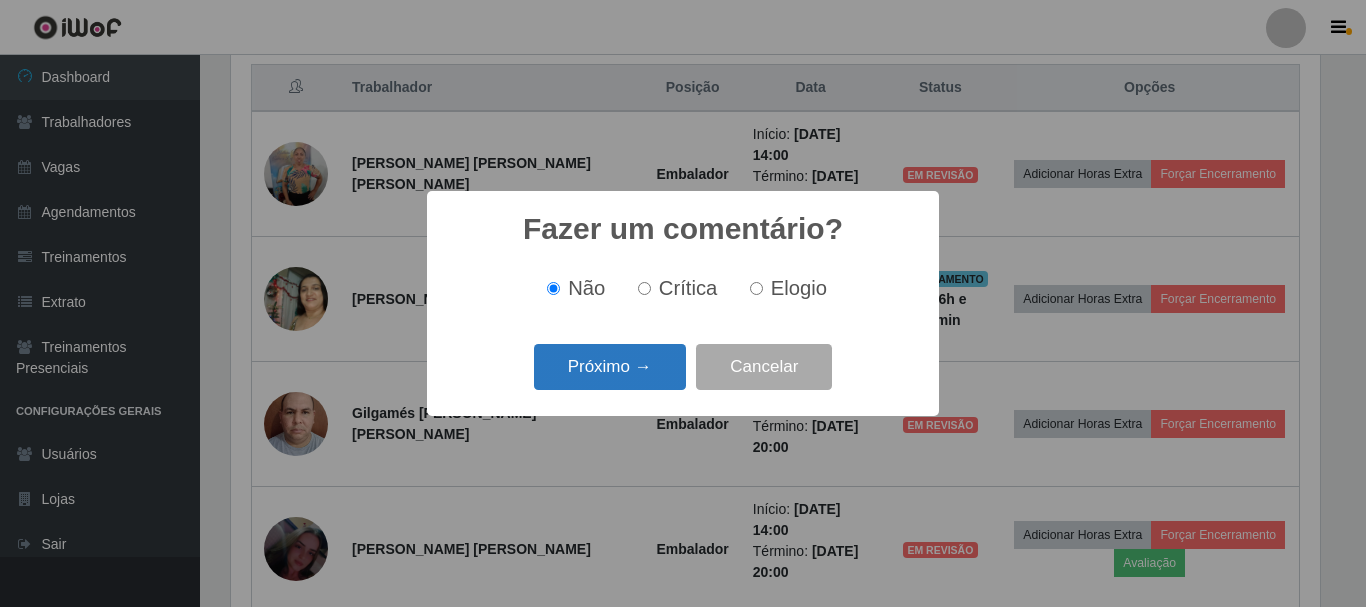 click on "Próximo →" at bounding box center (610, 367) 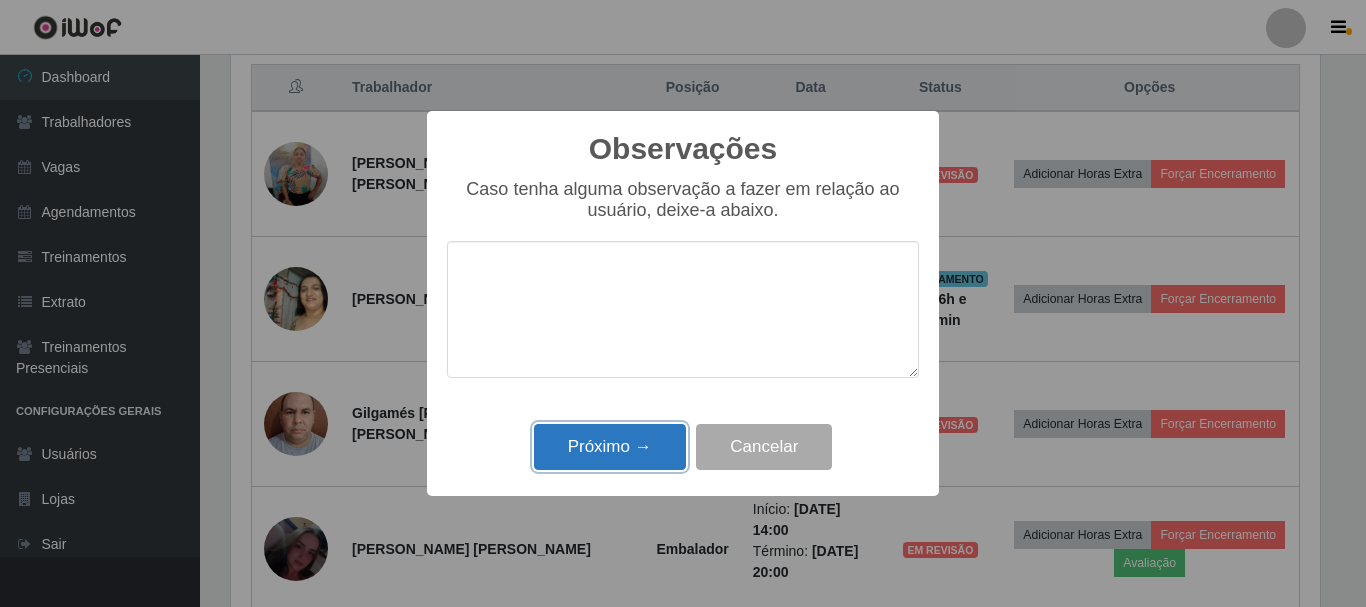 click on "Próximo →" at bounding box center (610, 447) 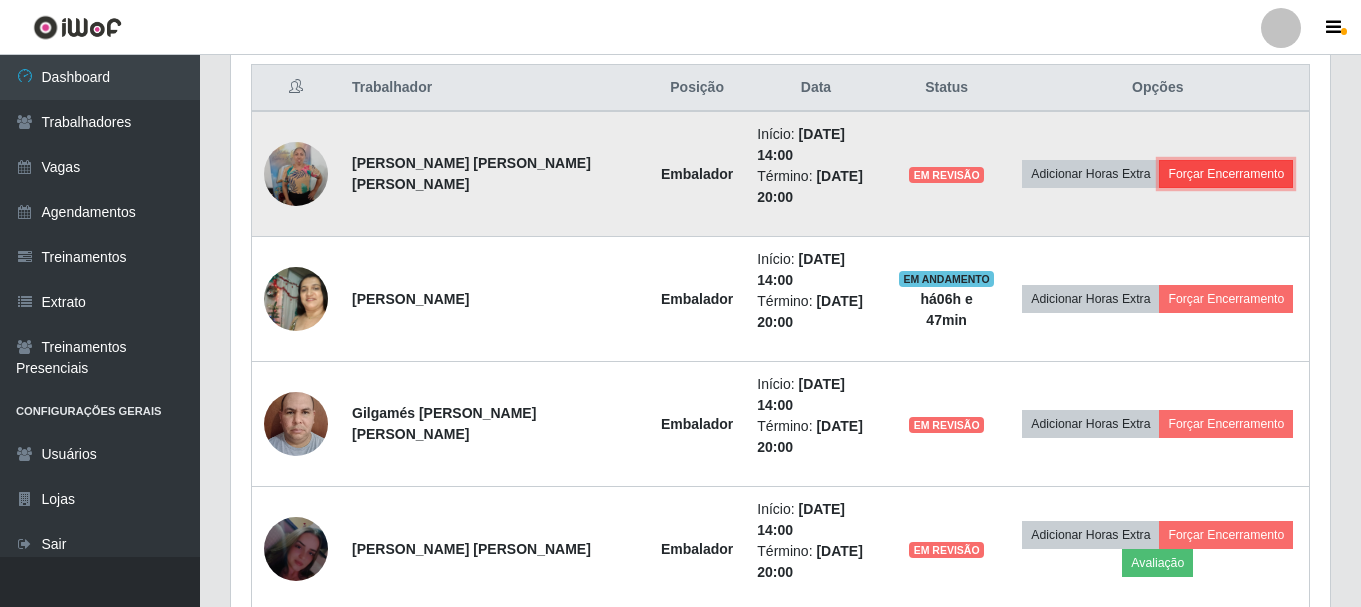 click on "Forçar Encerramento" at bounding box center (1226, 174) 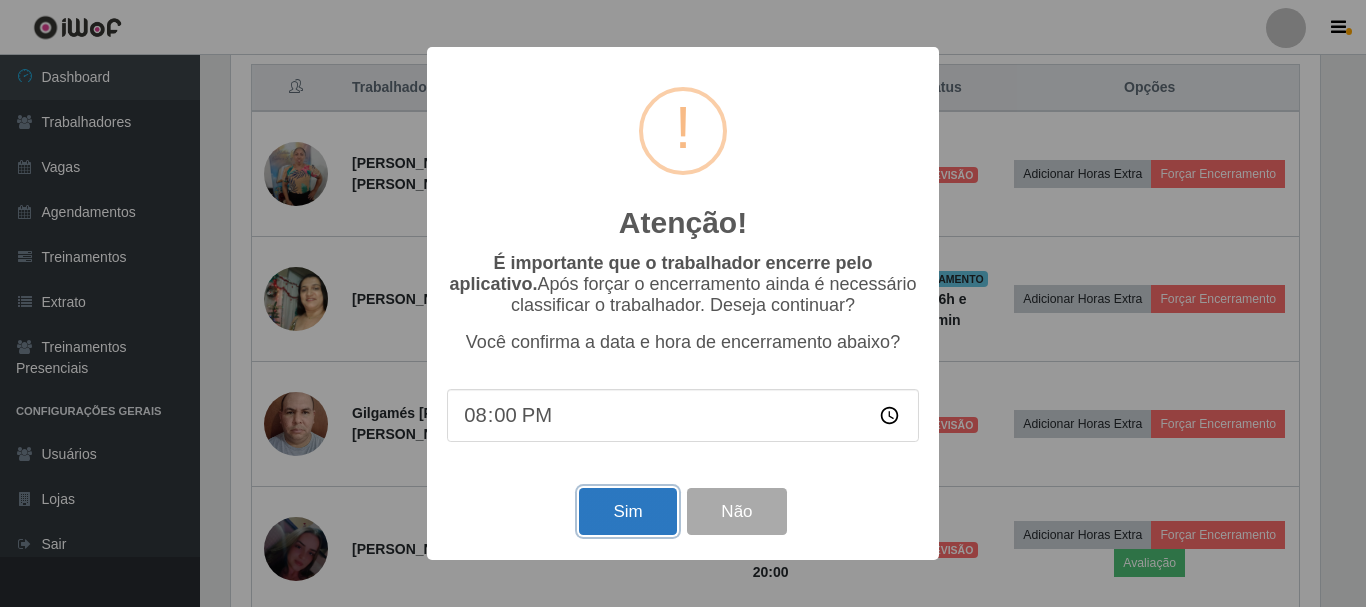 click on "Sim" at bounding box center [627, 511] 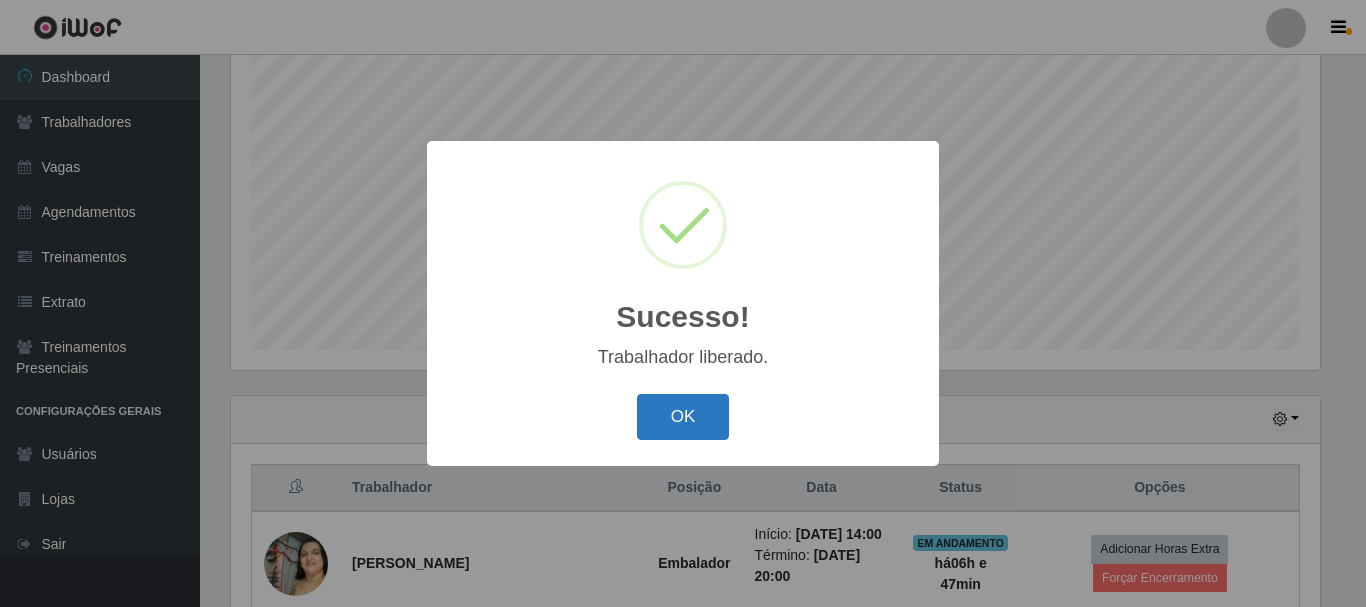 click on "OK" at bounding box center (683, 417) 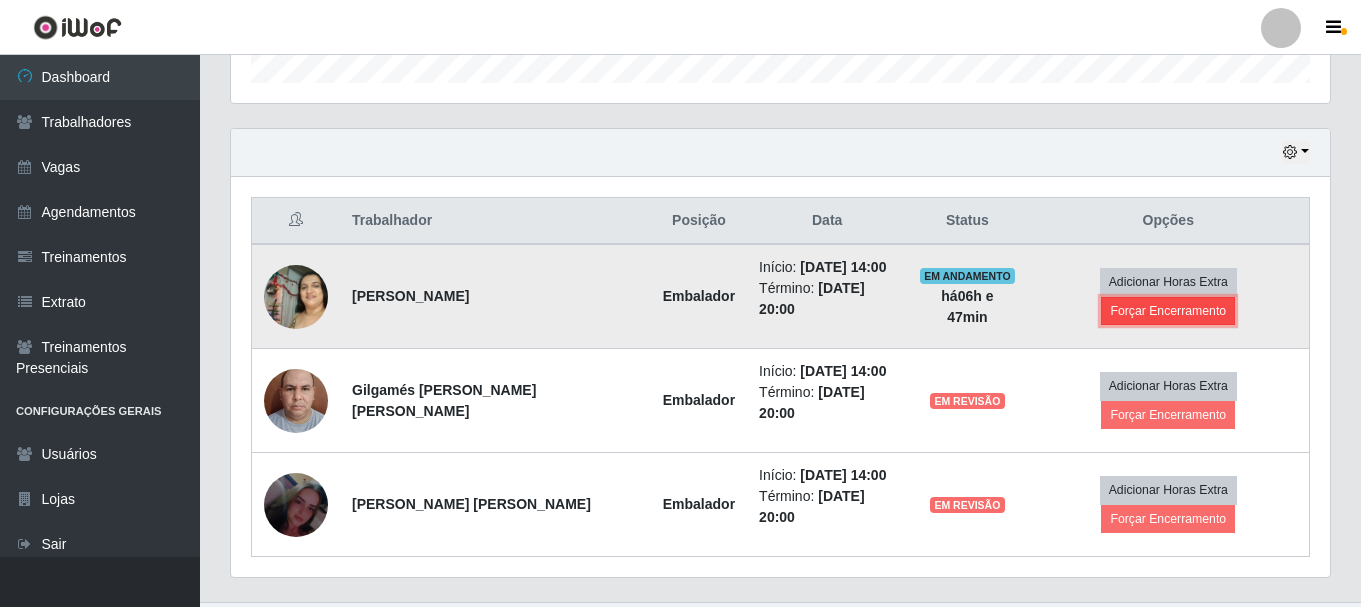 click on "Forçar Encerramento" at bounding box center [1168, 311] 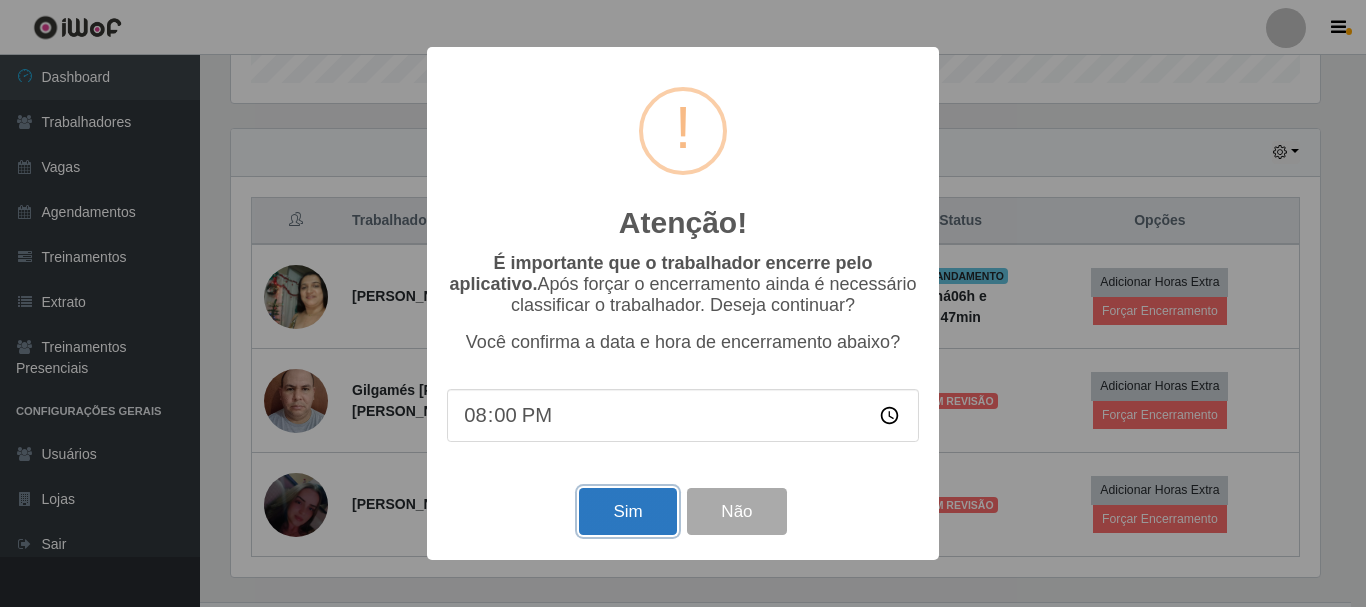 click on "Sim" at bounding box center [627, 511] 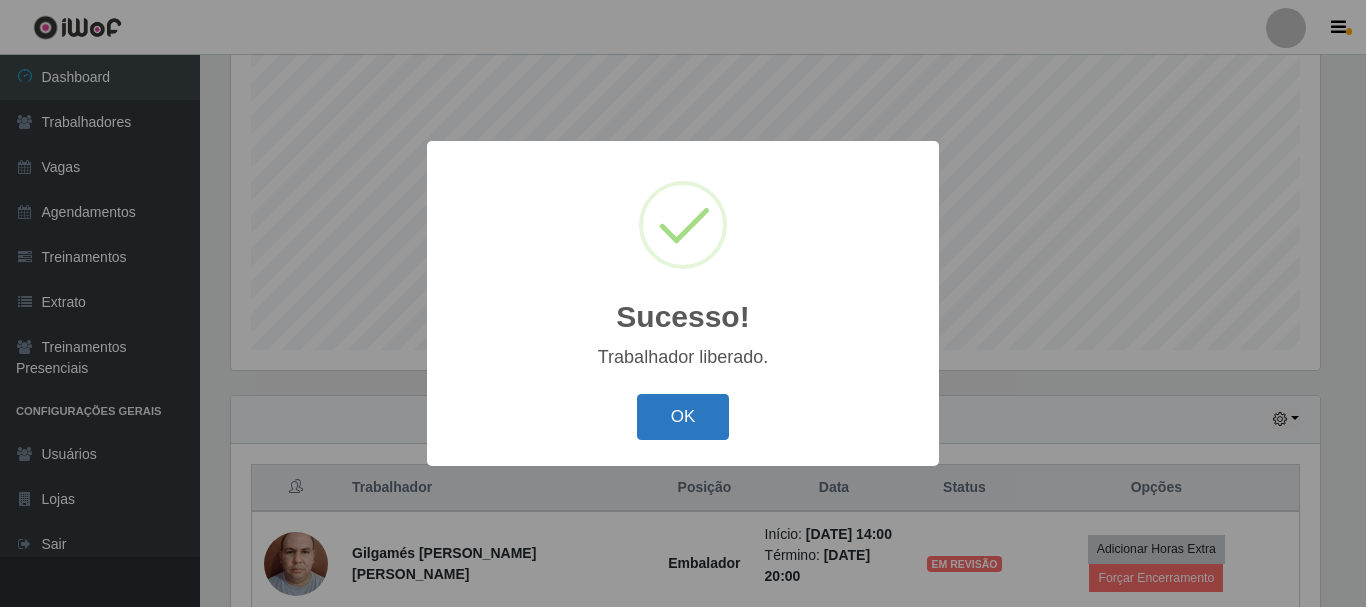 click on "OK" at bounding box center [683, 417] 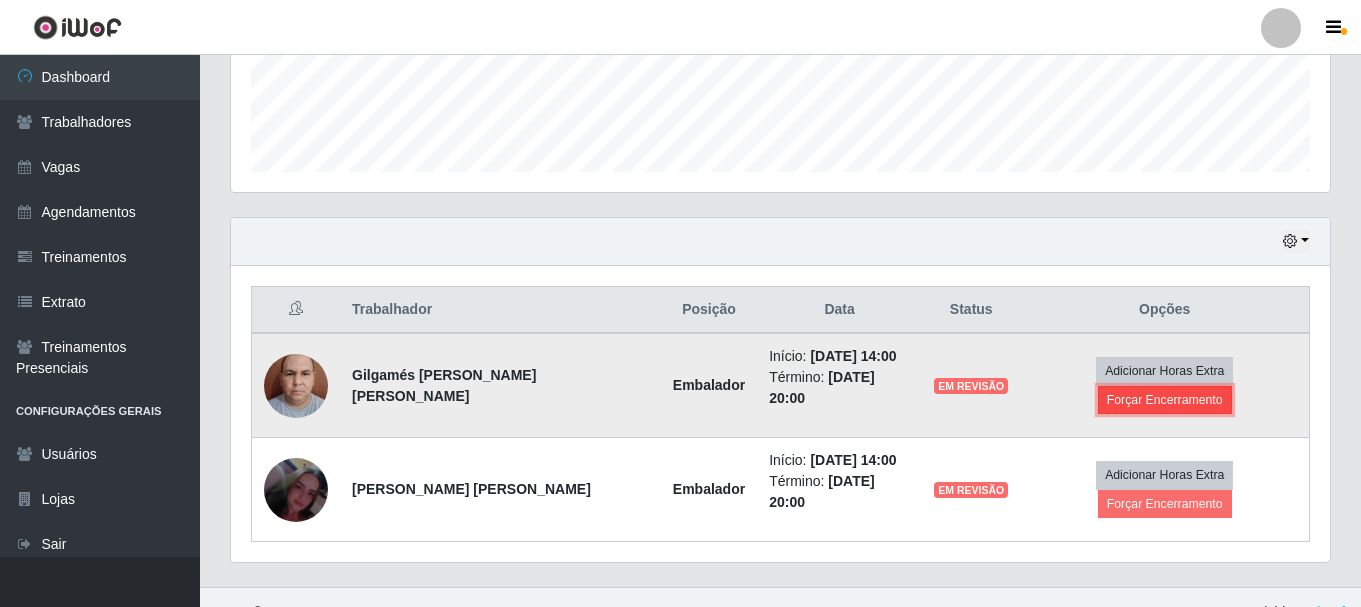 click on "Forçar Encerramento" at bounding box center (1165, 400) 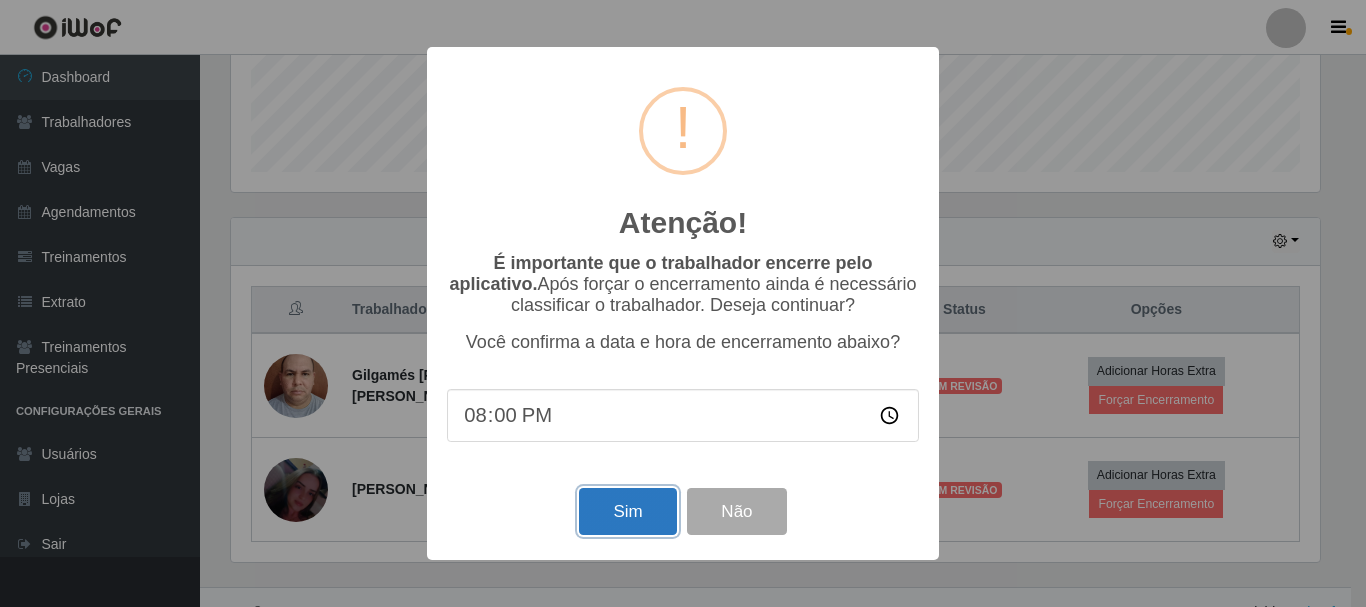 click on "Sim" at bounding box center (627, 511) 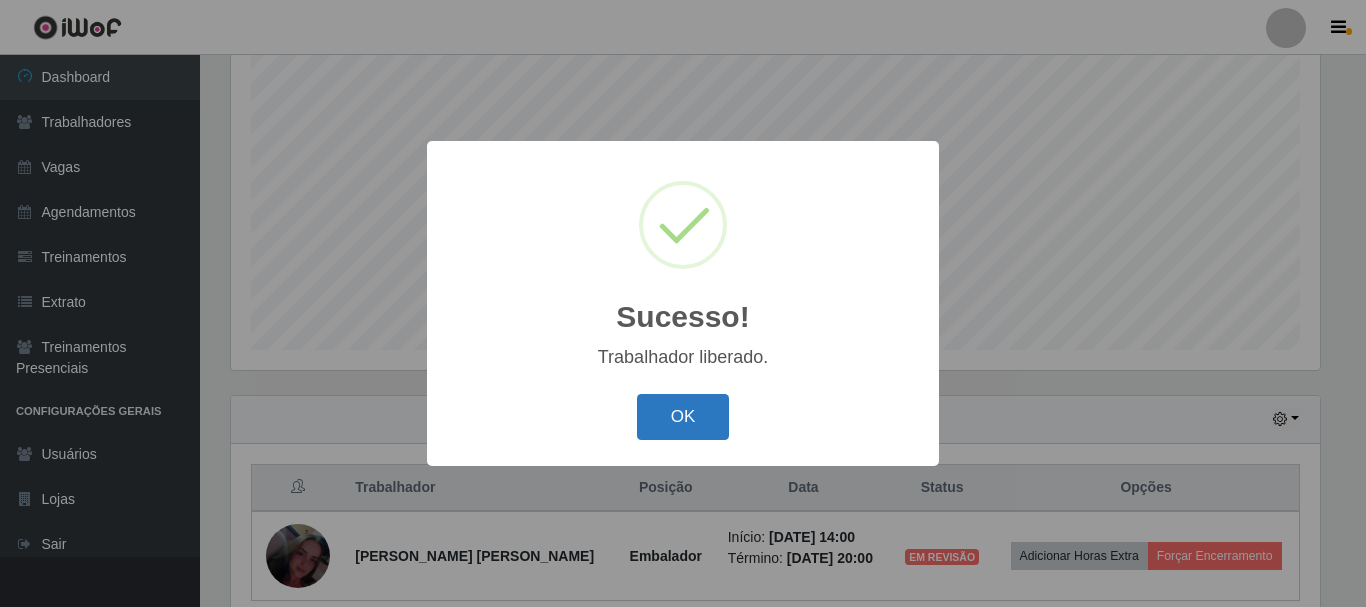 click on "OK" at bounding box center (683, 417) 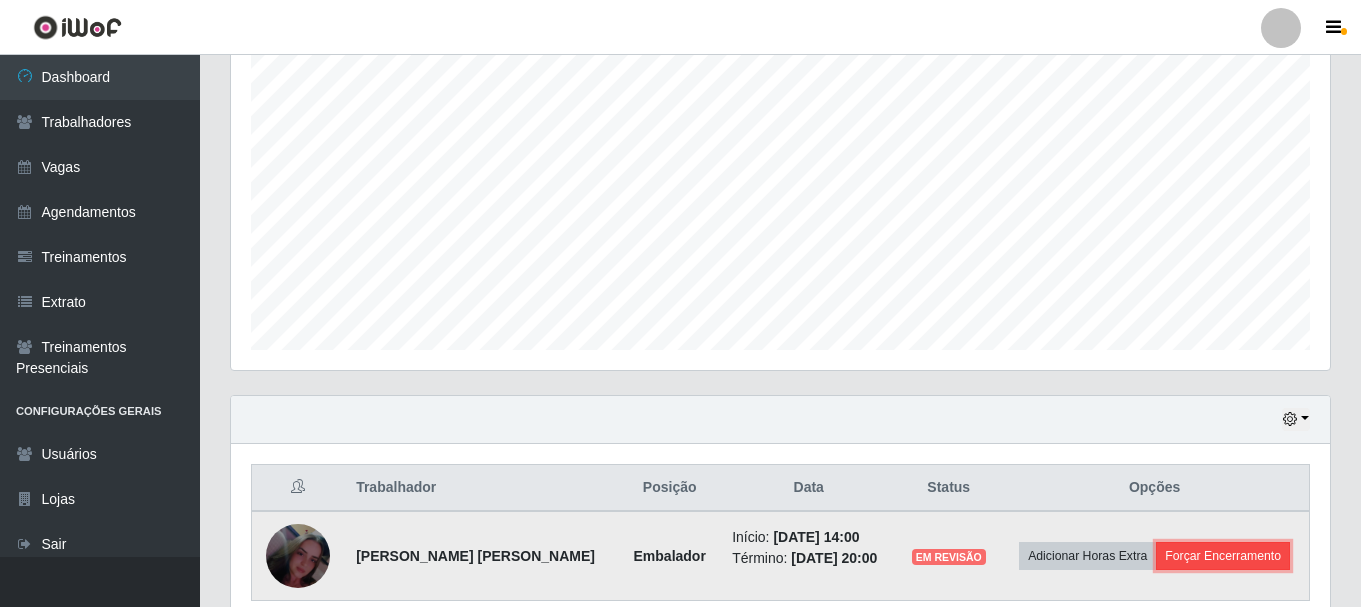 click on "Forçar Encerramento" at bounding box center [1223, 556] 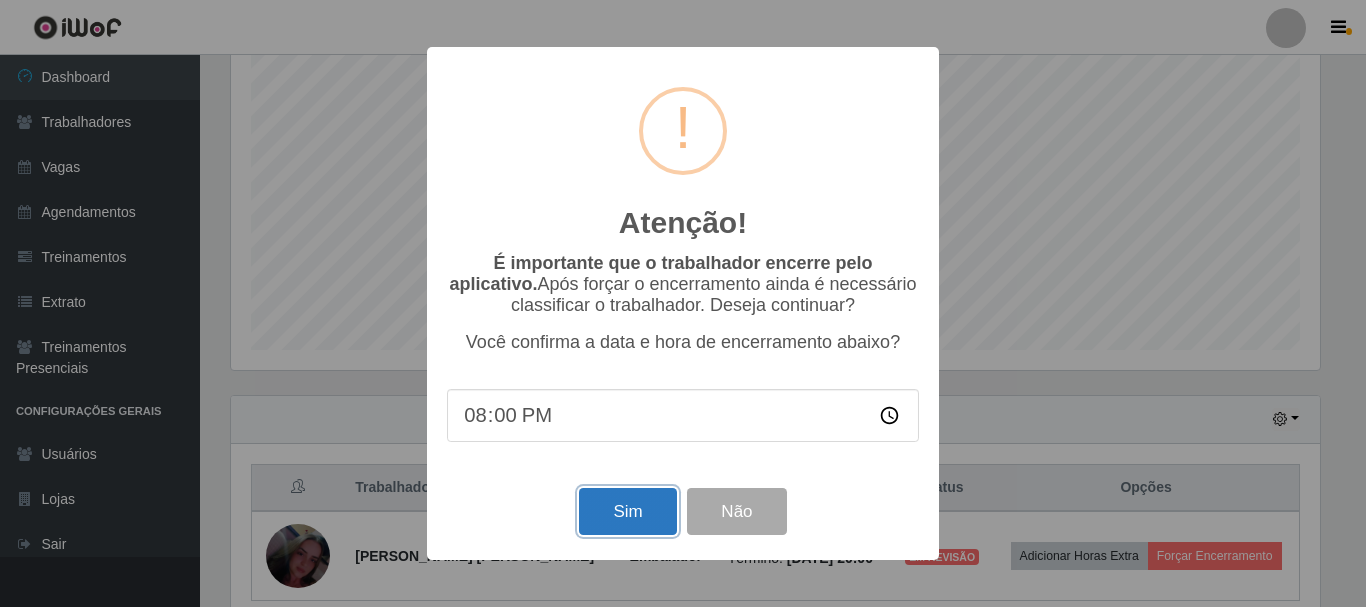 click on "Sim" at bounding box center [627, 511] 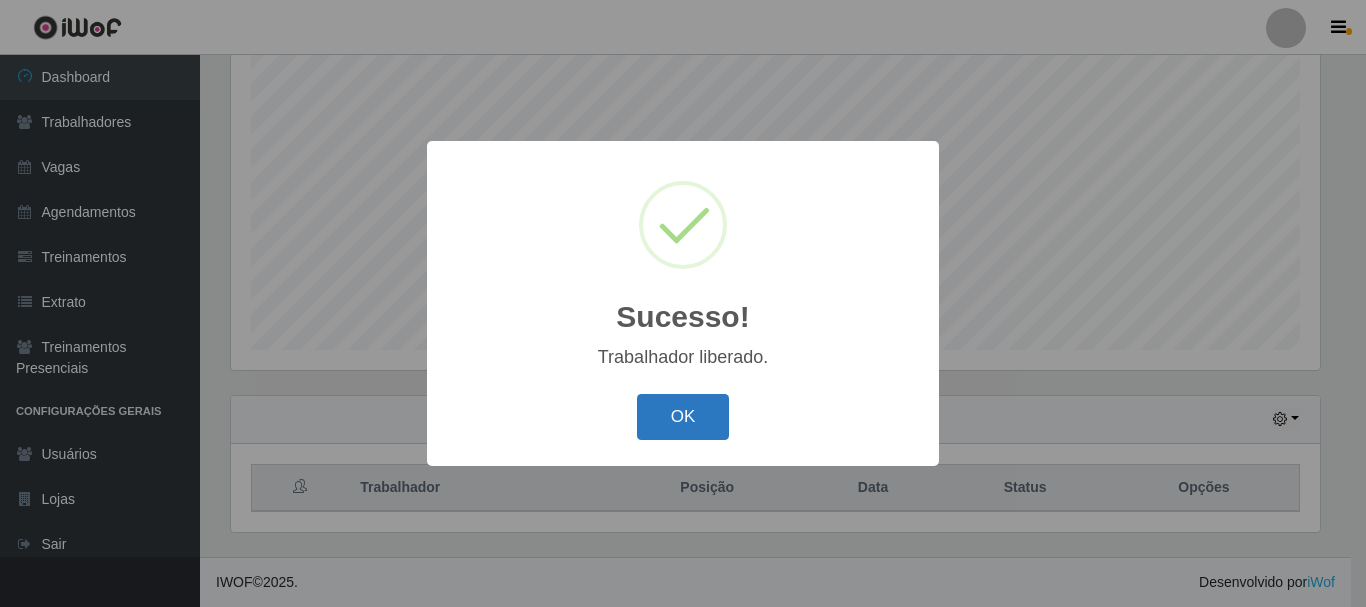 click on "OK" at bounding box center [683, 417] 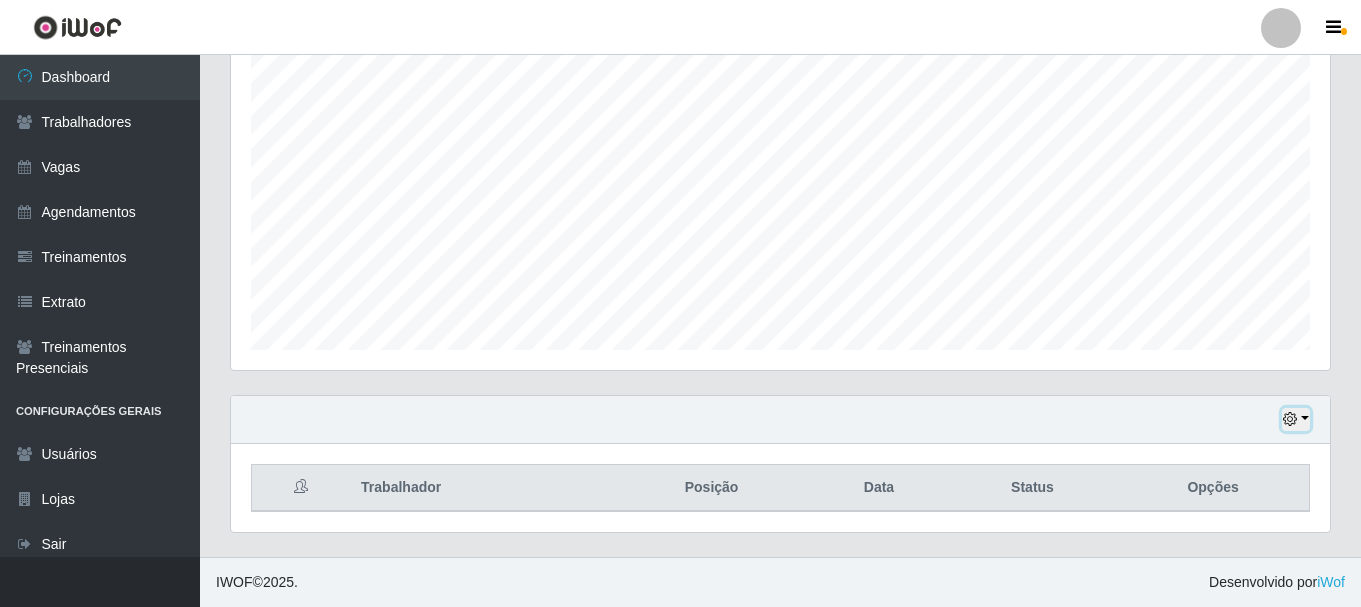 click at bounding box center [1290, 419] 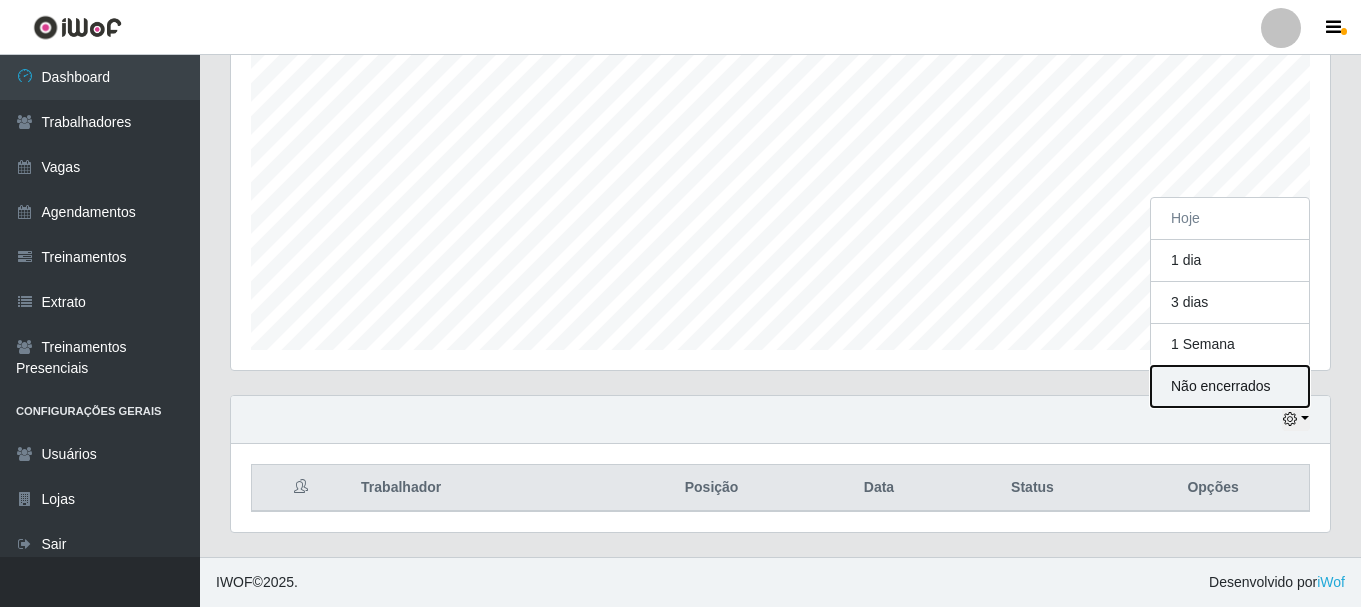 click on "Não encerrados" at bounding box center (1230, 386) 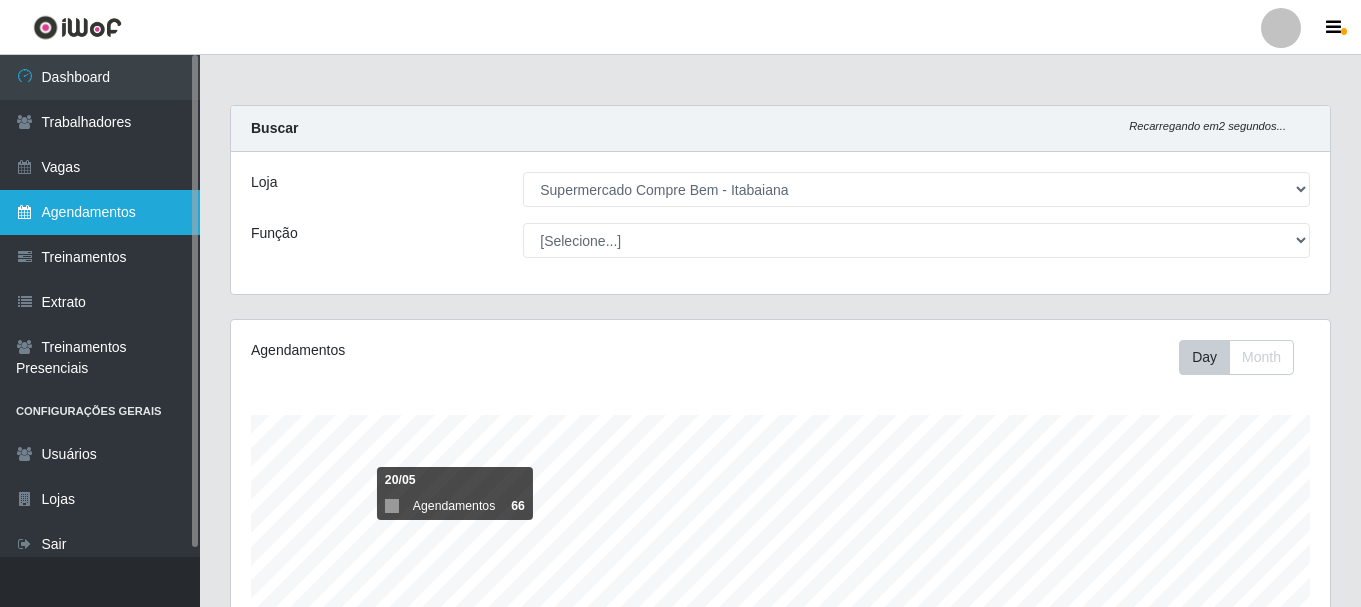 click on "Agendamentos" at bounding box center (100, 212) 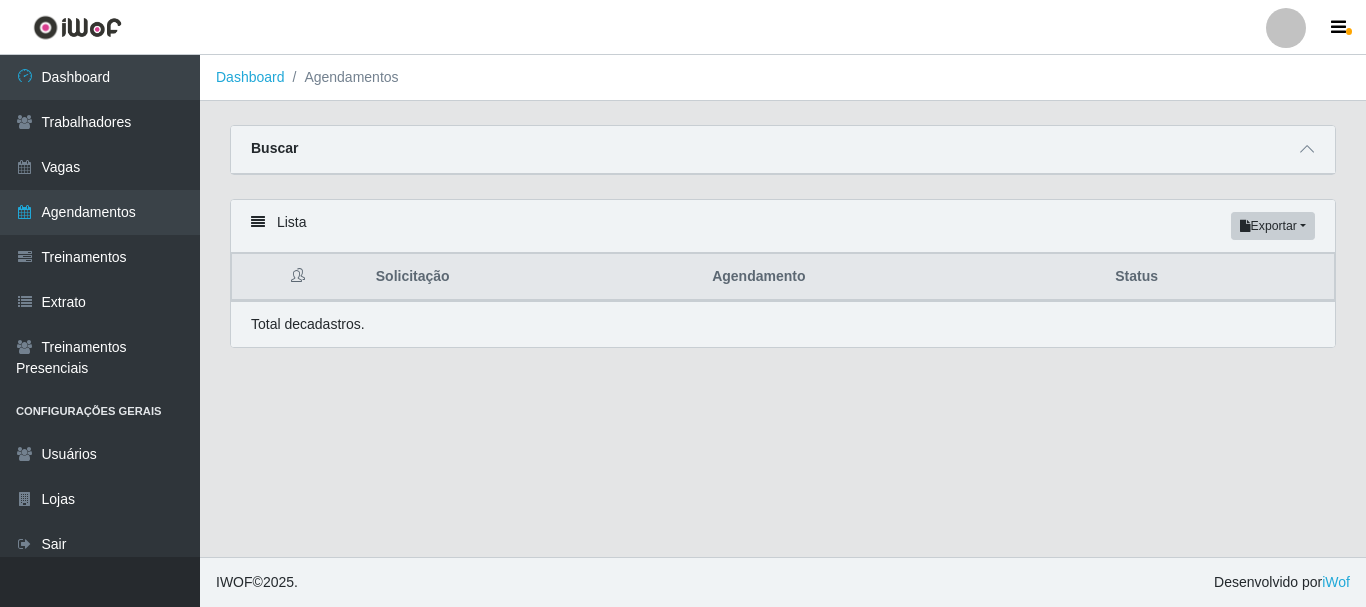 click on "Buscar" at bounding box center (783, 150) 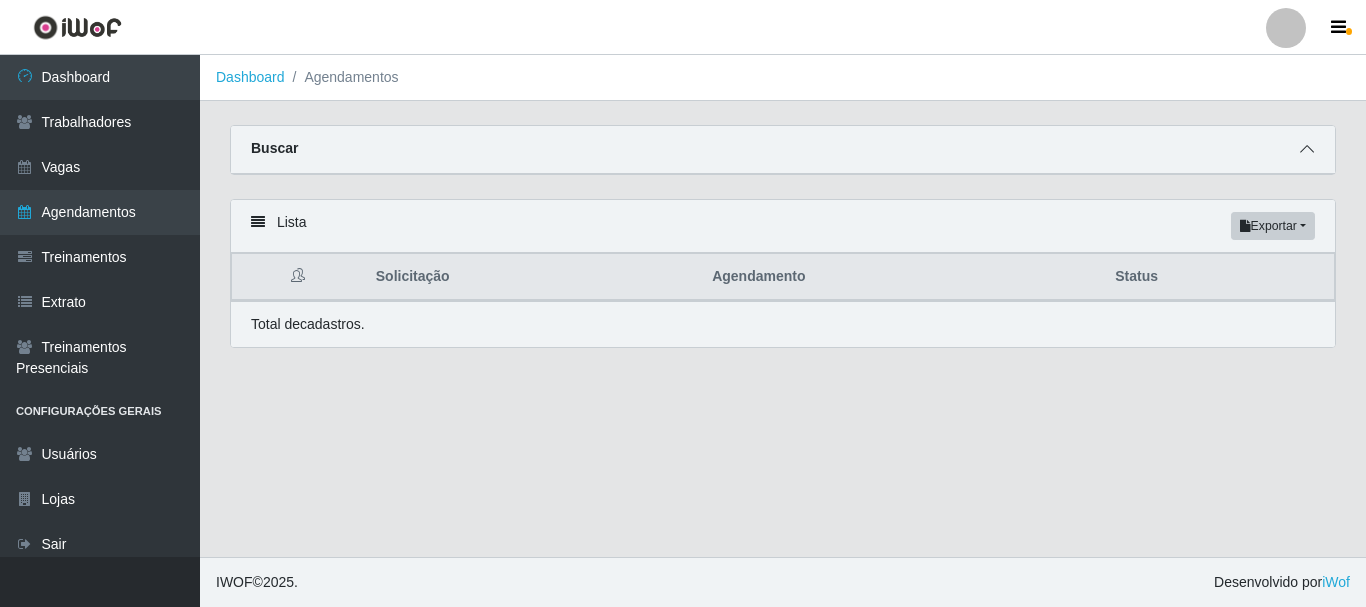 click at bounding box center [1307, 149] 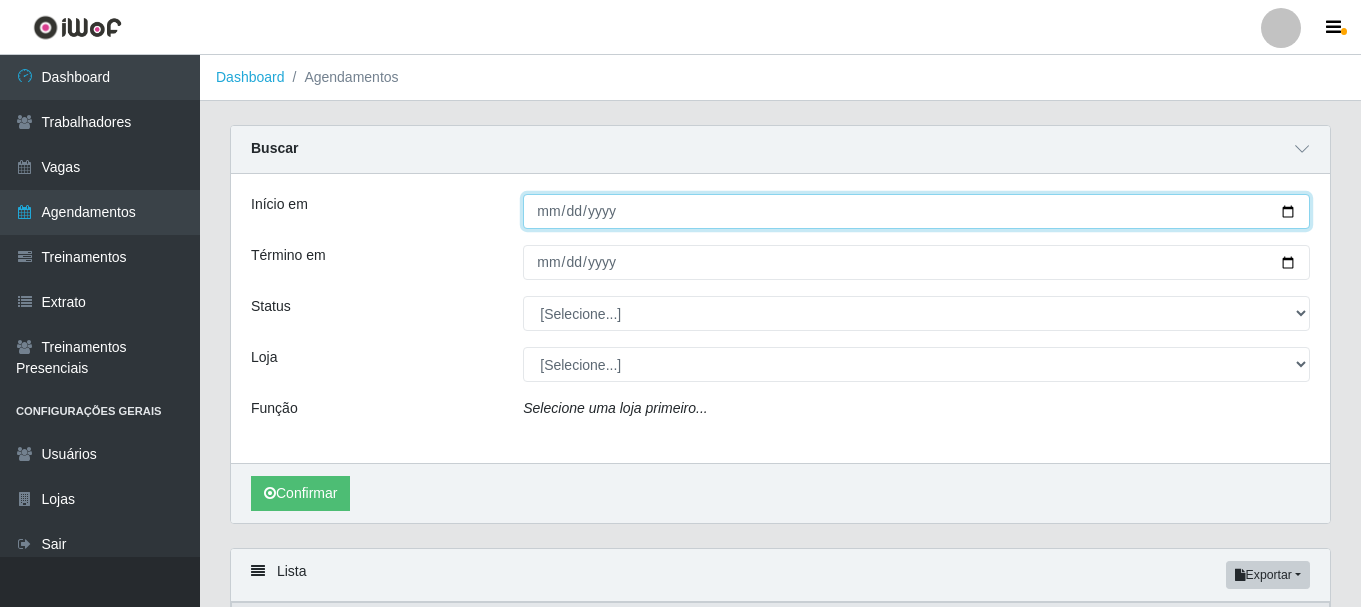 click on "Início em" at bounding box center (916, 211) 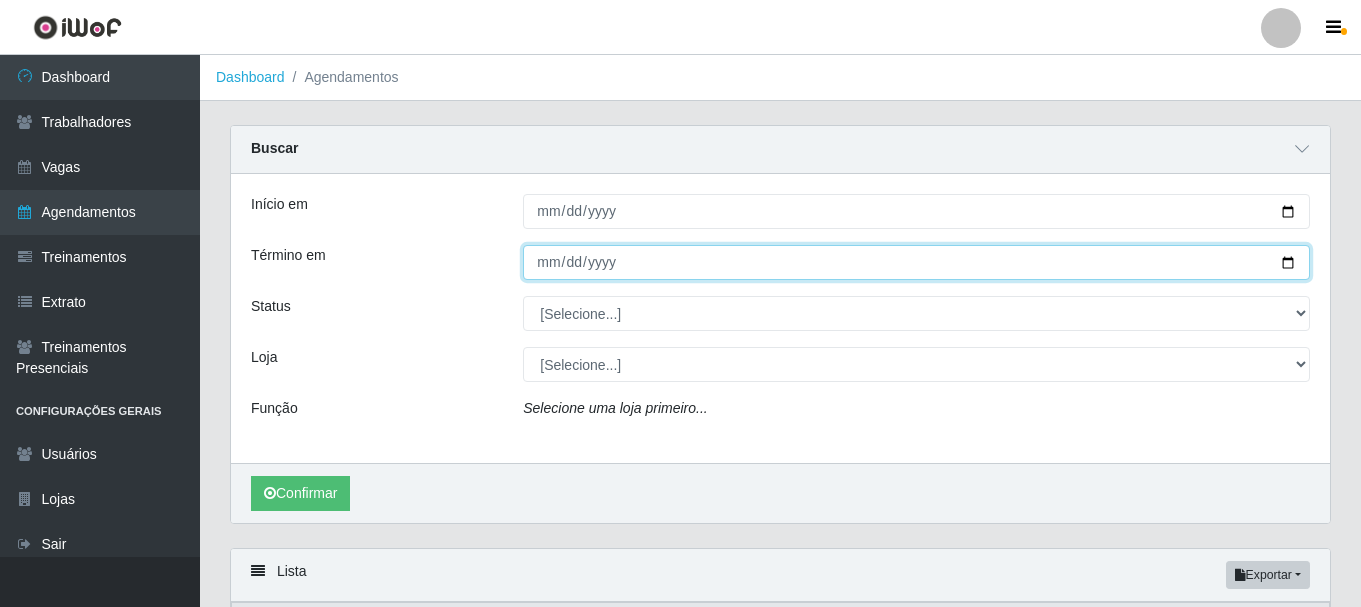 click on "Término em" at bounding box center [916, 262] 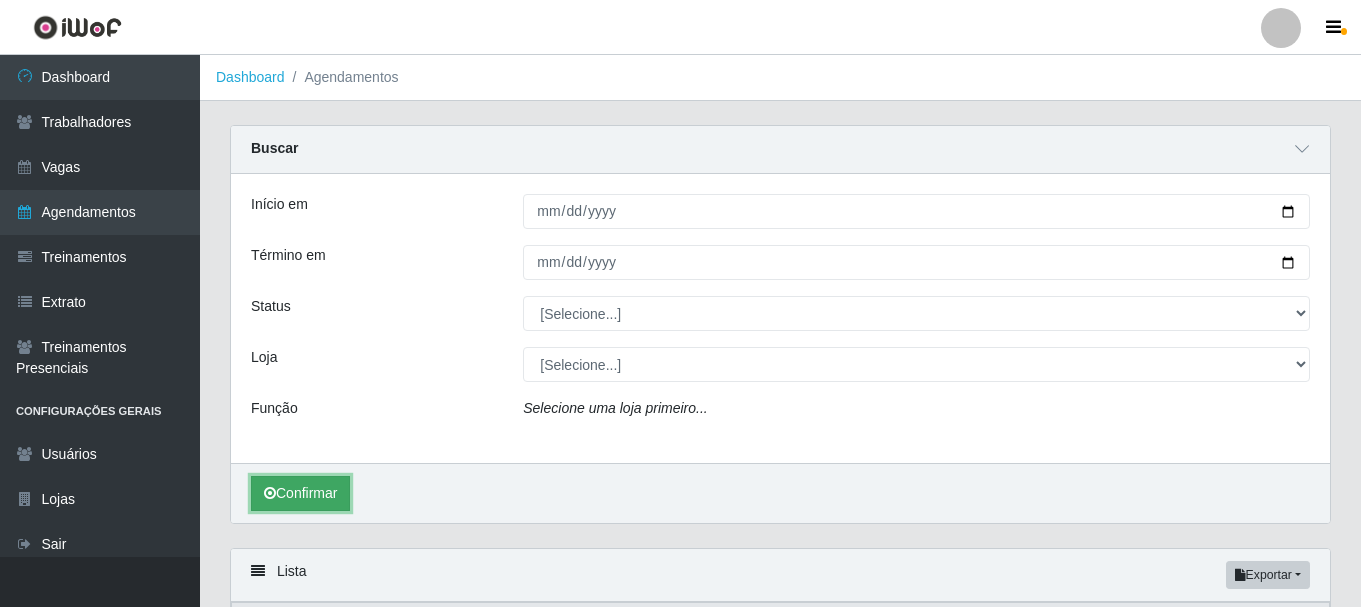 click on "Confirmar" at bounding box center (300, 493) 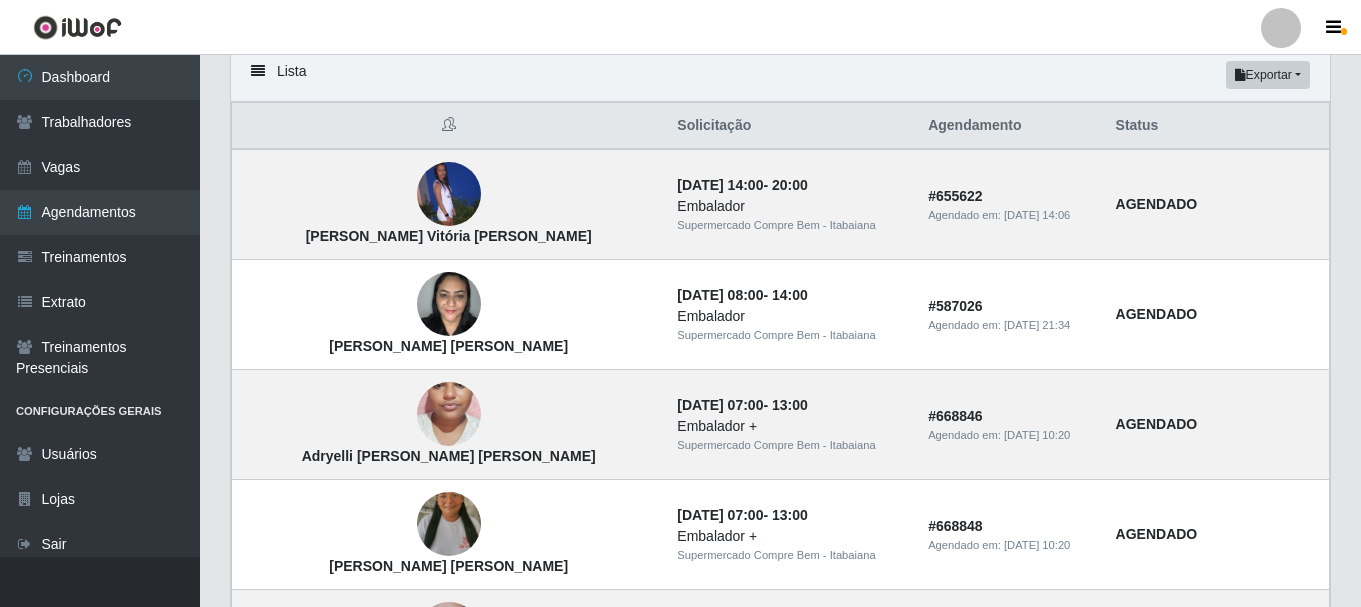 scroll, scrollTop: 100, scrollLeft: 0, axis: vertical 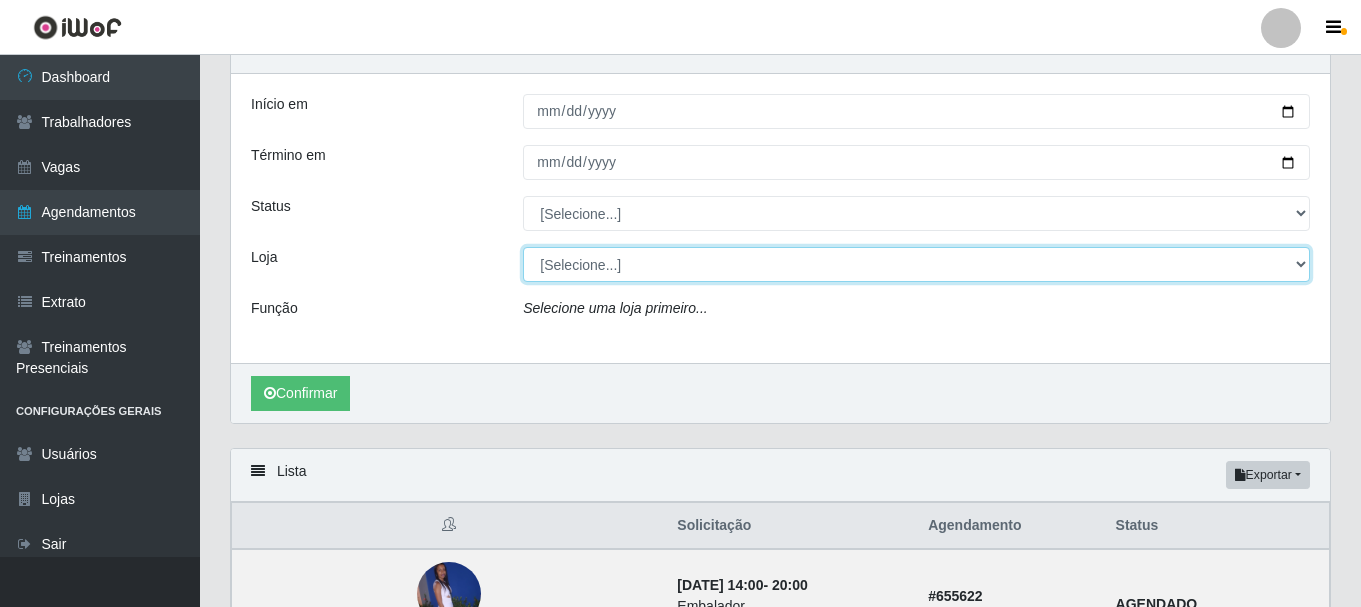 click on "[Selecione...] Supermercado Compre Bem - Itabaiana" at bounding box center [916, 264] 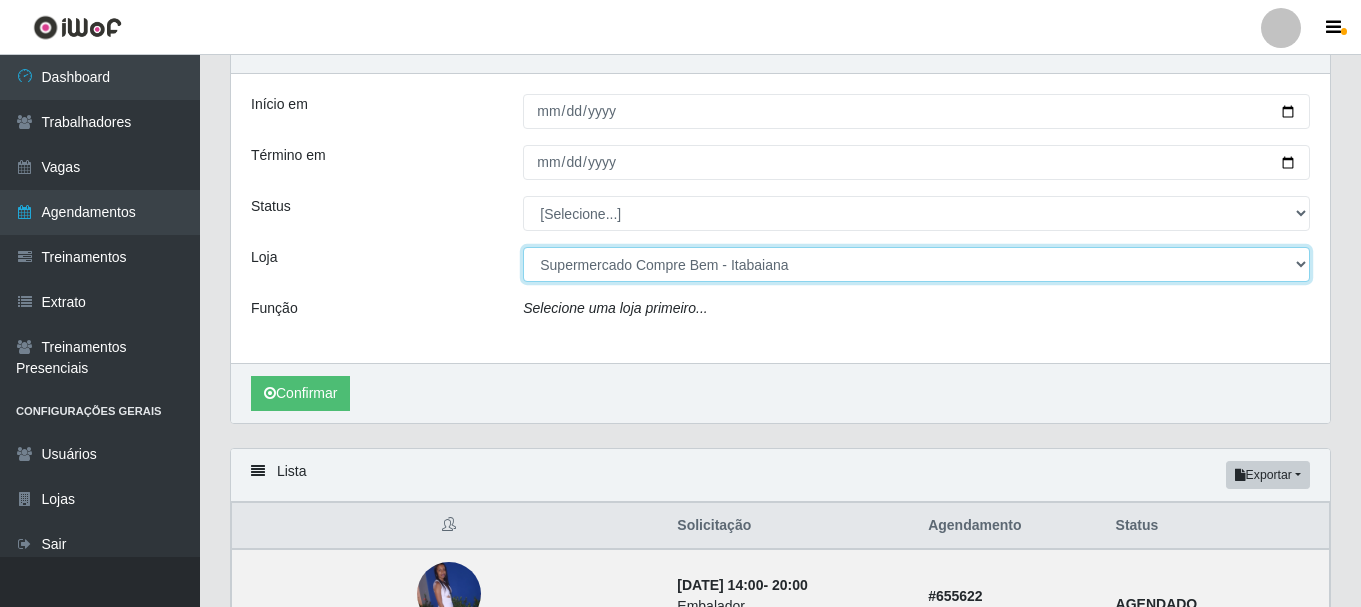 click on "[Selecione...] Supermercado Compre Bem - Itabaiana" at bounding box center [916, 264] 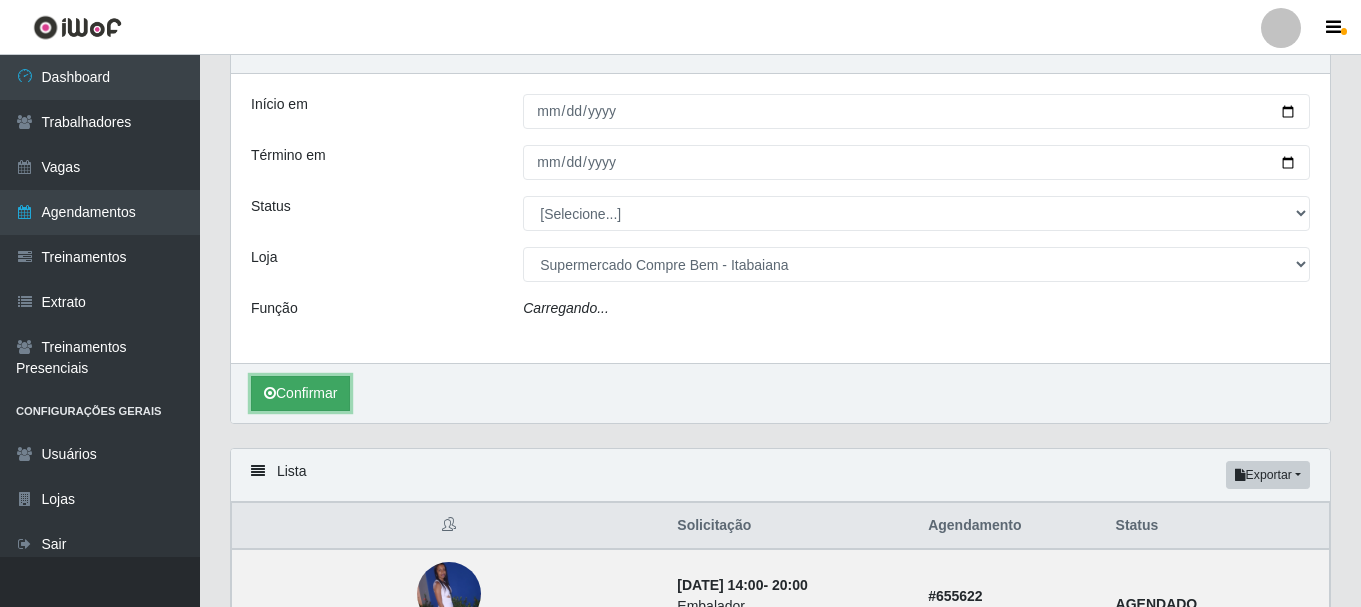 click on "Confirmar" at bounding box center (300, 393) 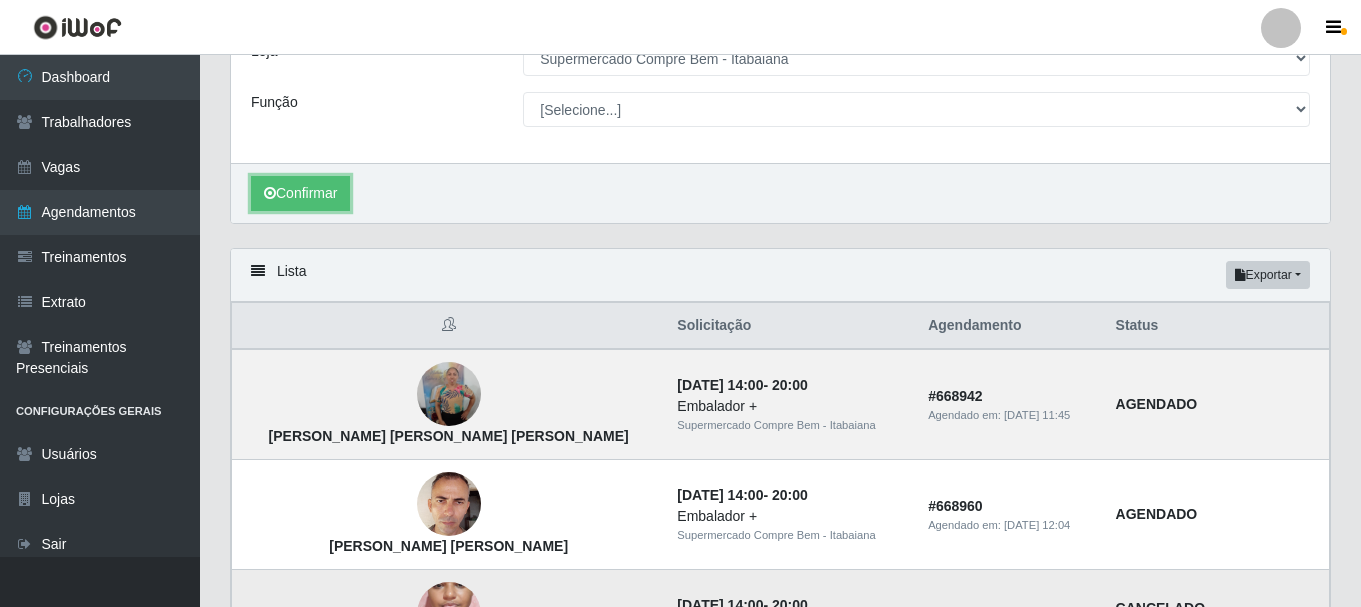 scroll, scrollTop: 6, scrollLeft: 0, axis: vertical 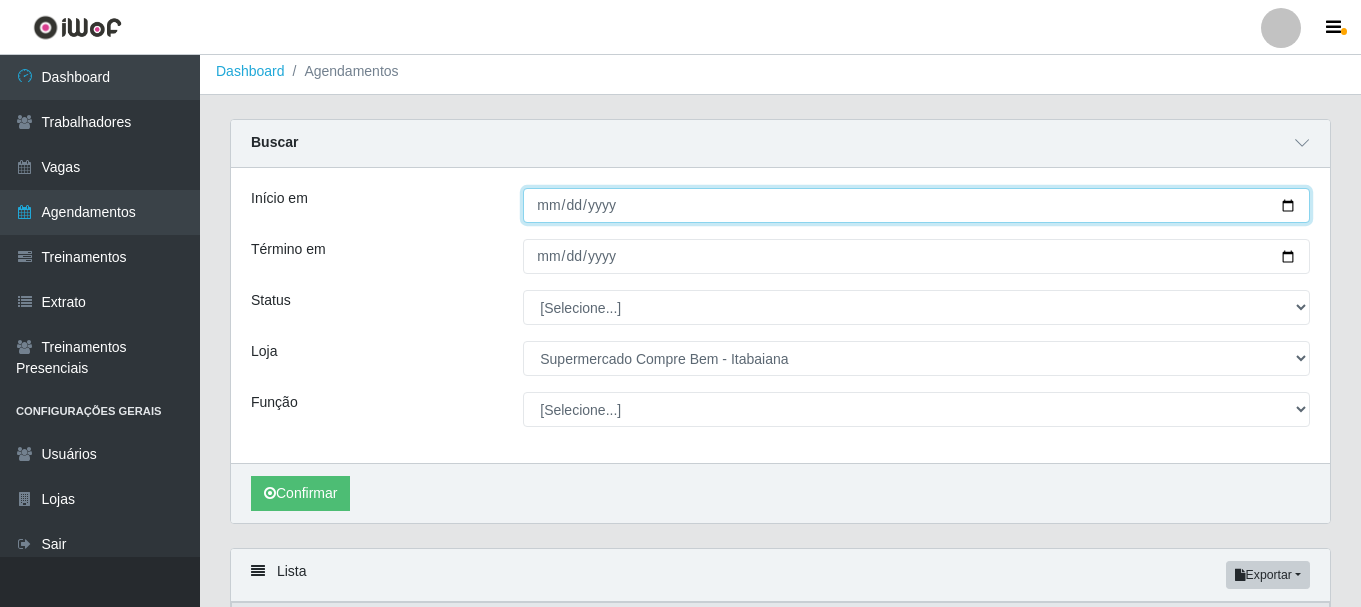 click on "[DATE]" at bounding box center (916, 205) 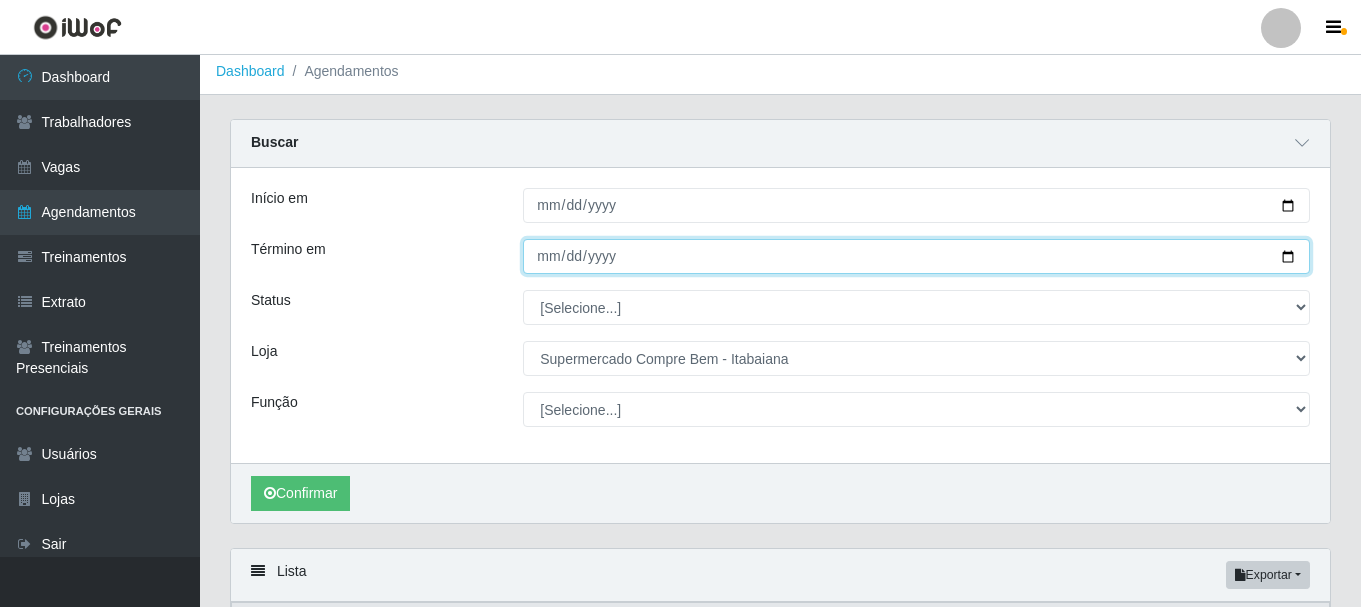 click on "[DATE]" at bounding box center [916, 256] 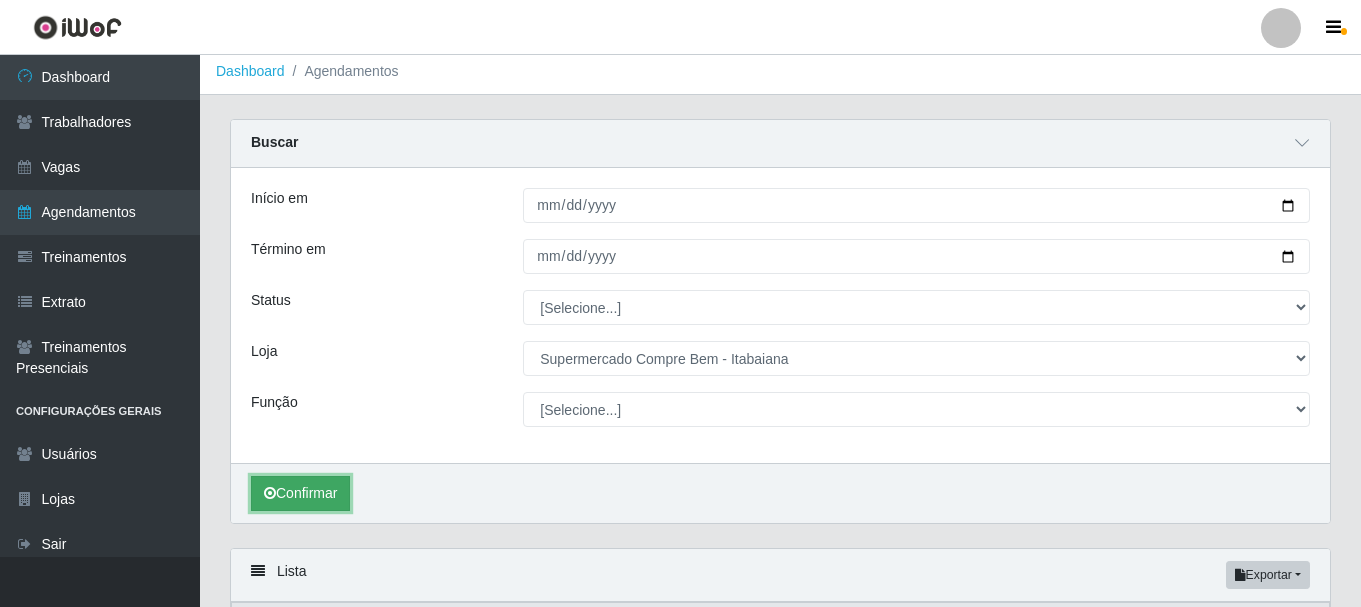 click on "Confirmar" at bounding box center (300, 493) 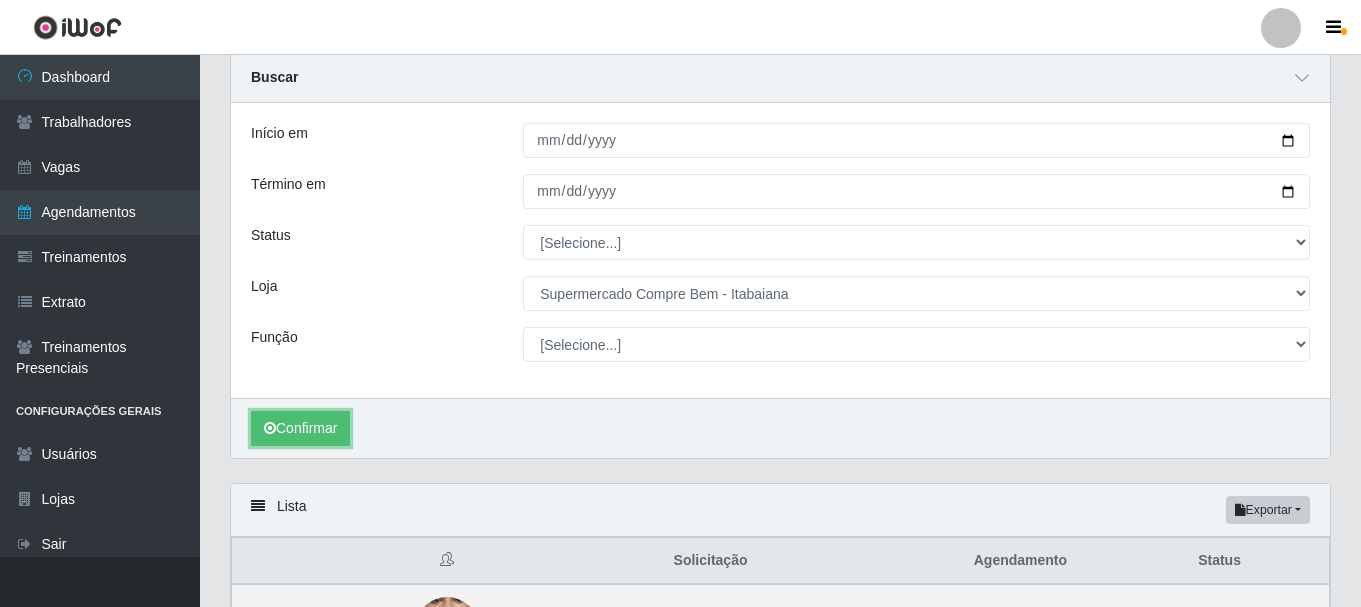 scroll, scrollTop: 0, scrollLeft: 0, axis: both 